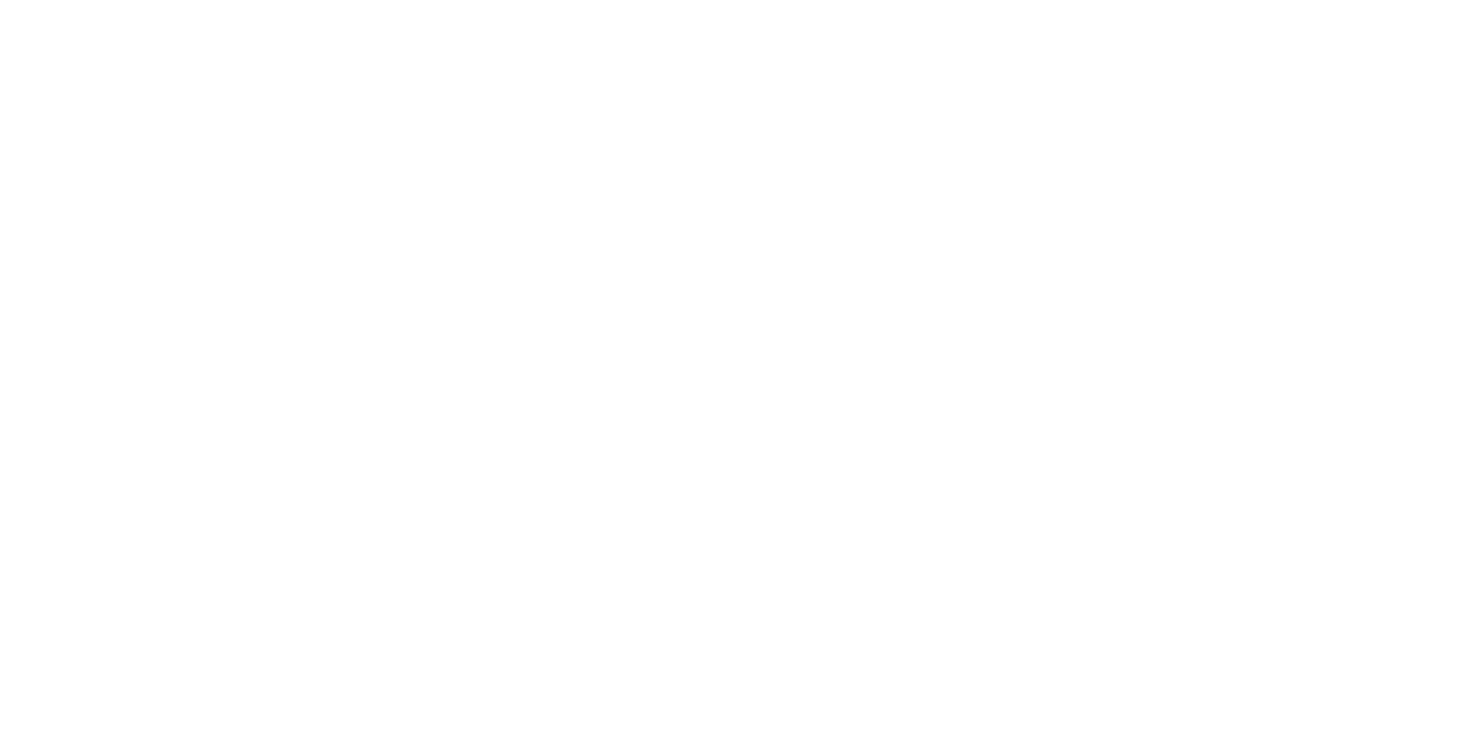 scroll, scrollTop: 0, scrollLeft: 0, axis: both 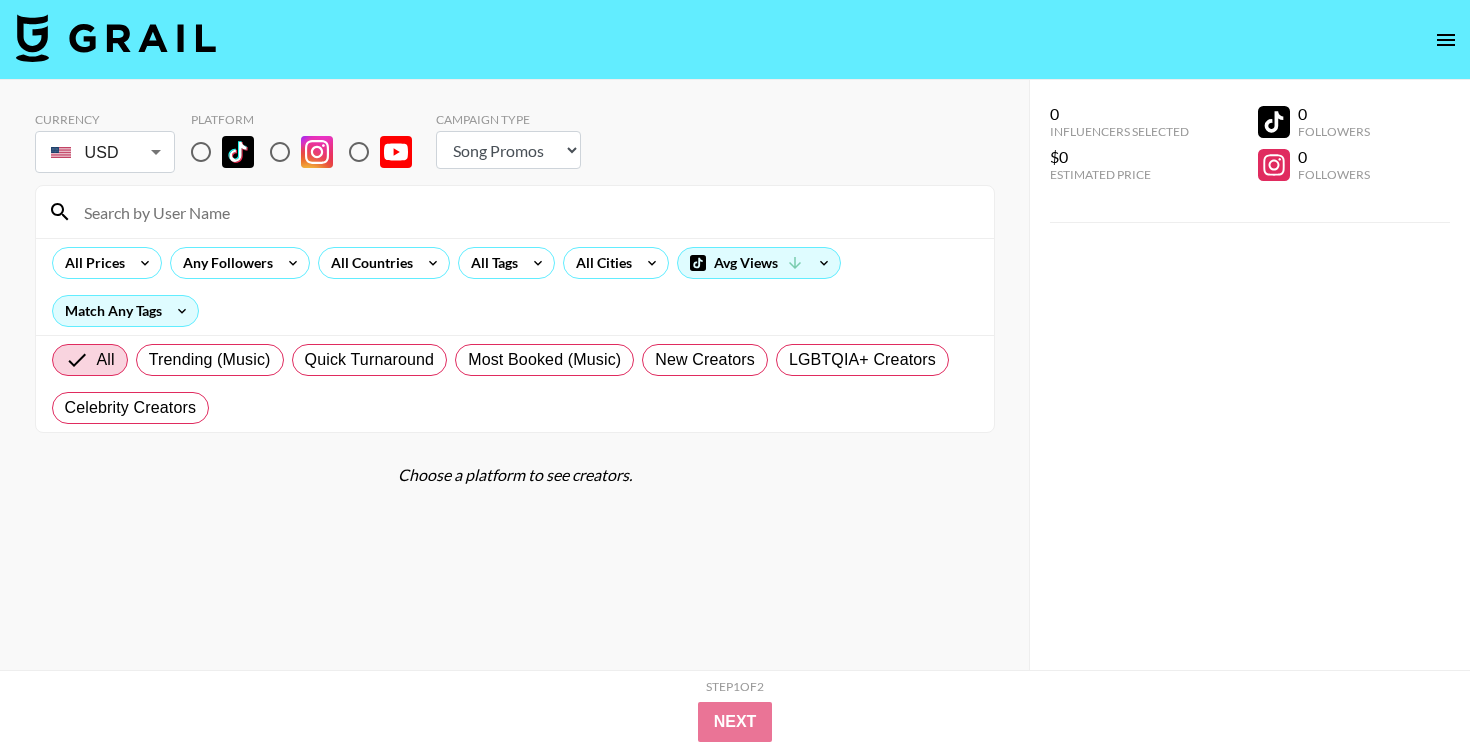 click at bounding box center [201, 152] 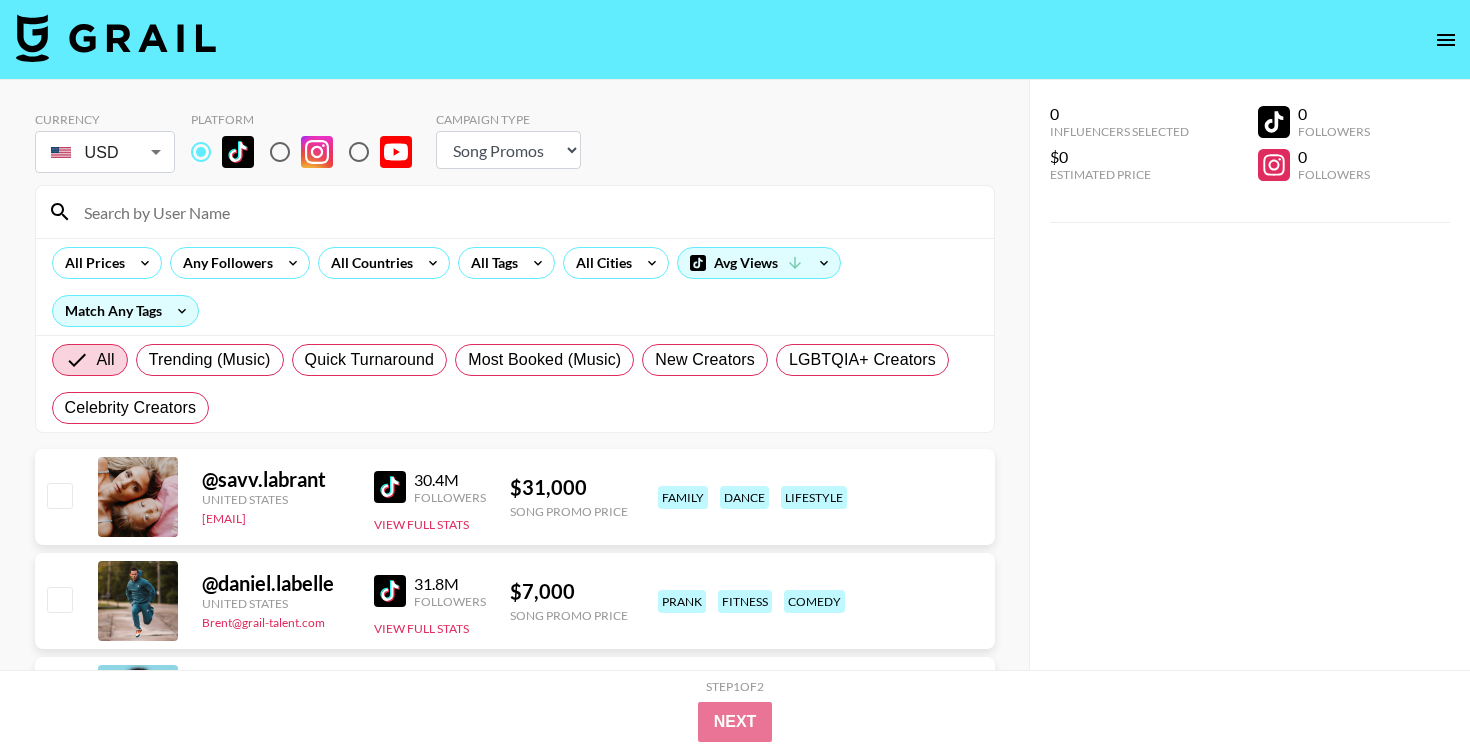 click at bounding box center (527, 212) 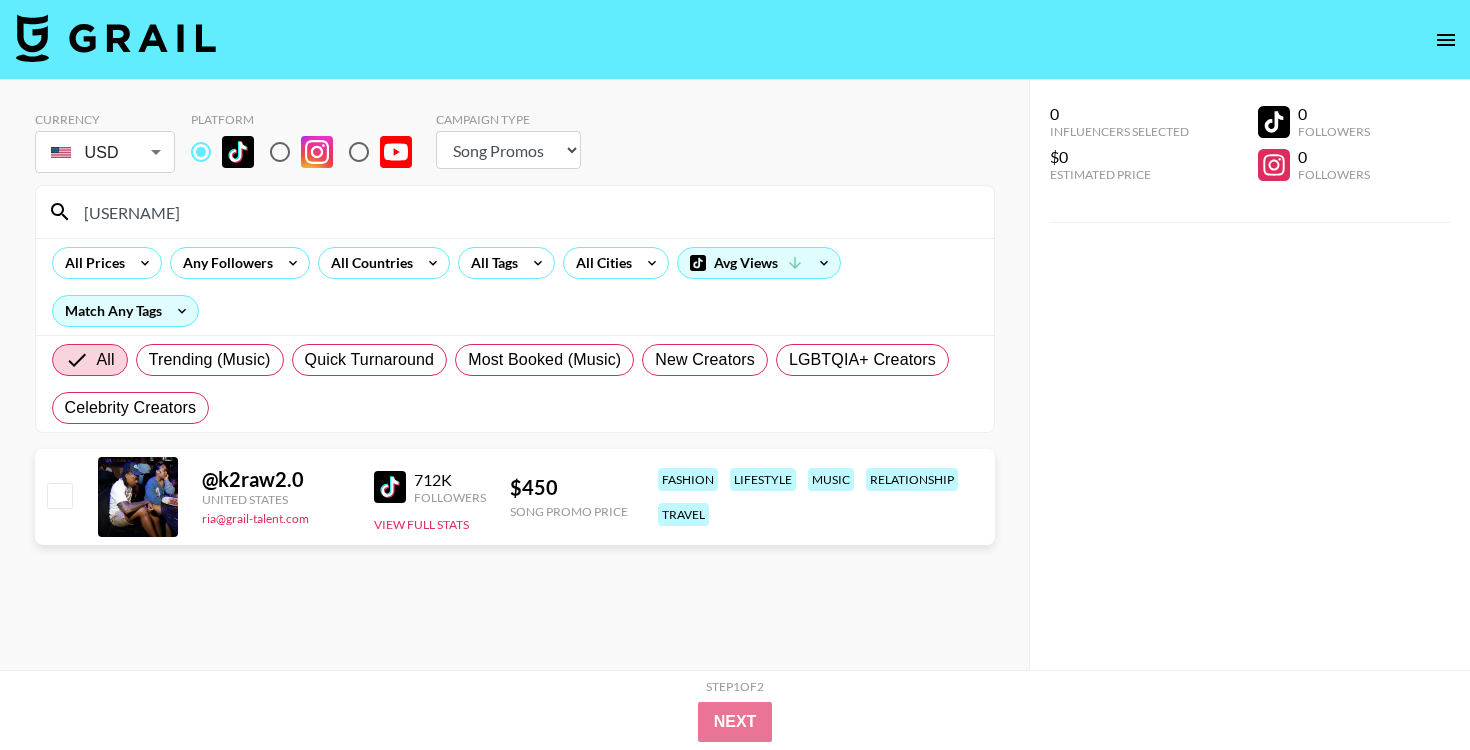 type on "[USERNAME]" 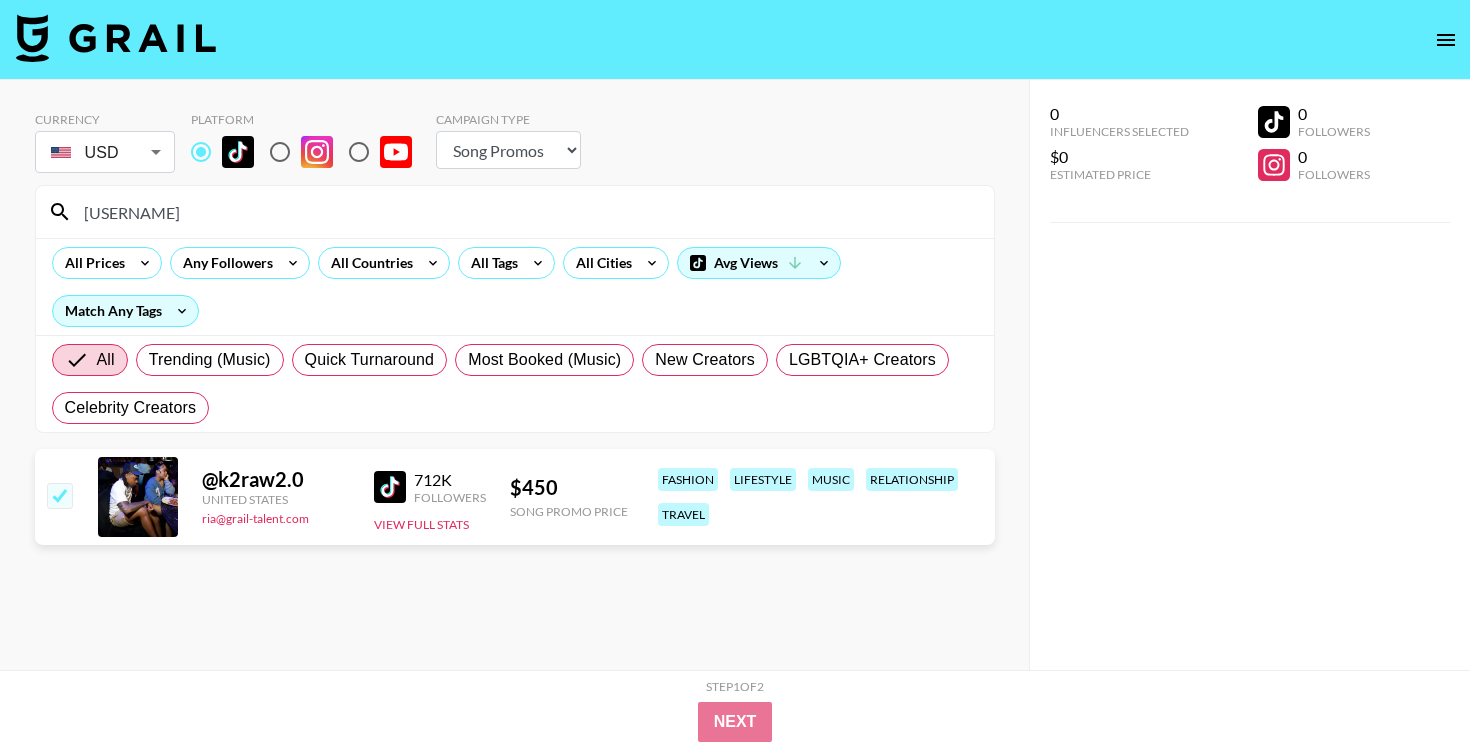 checkbox on "true" 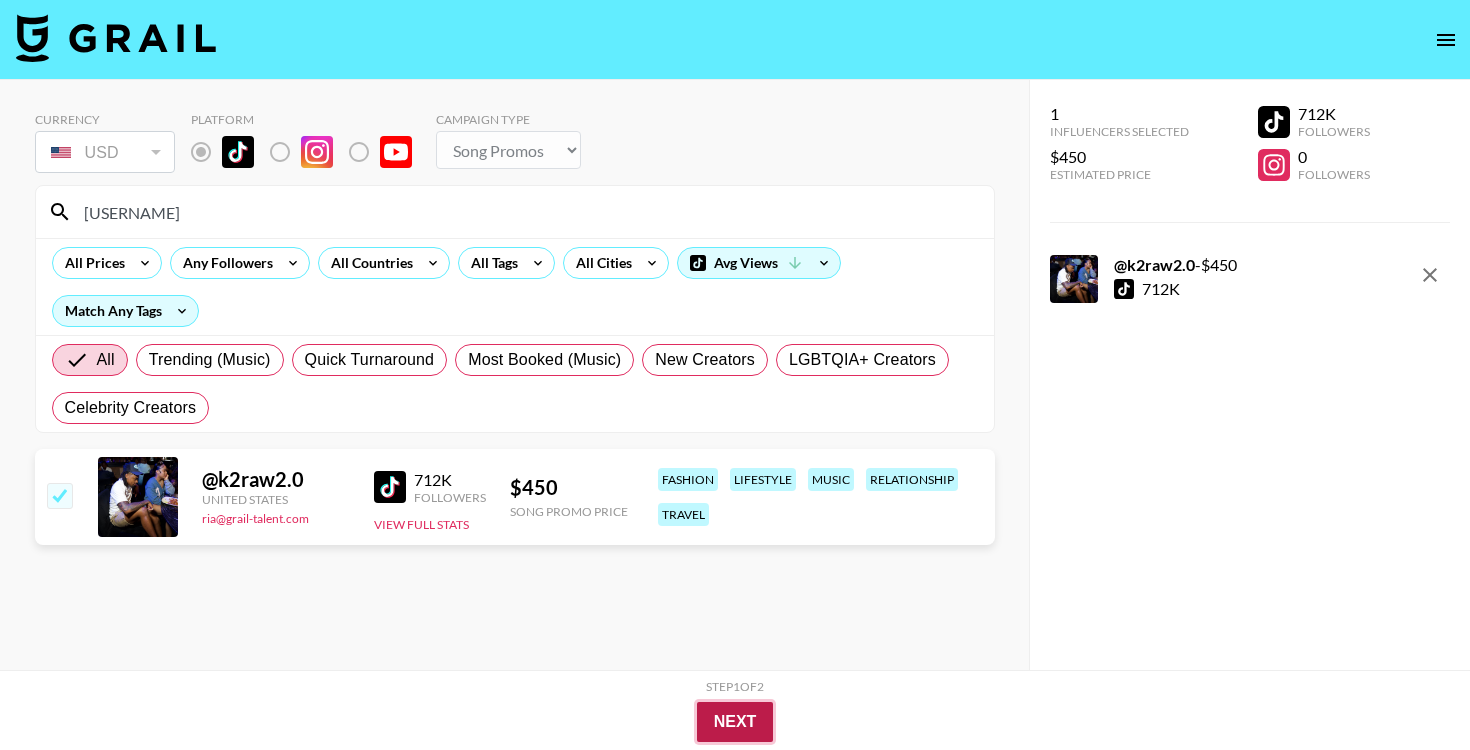 click on "Next" at bounding box center [735, 722] 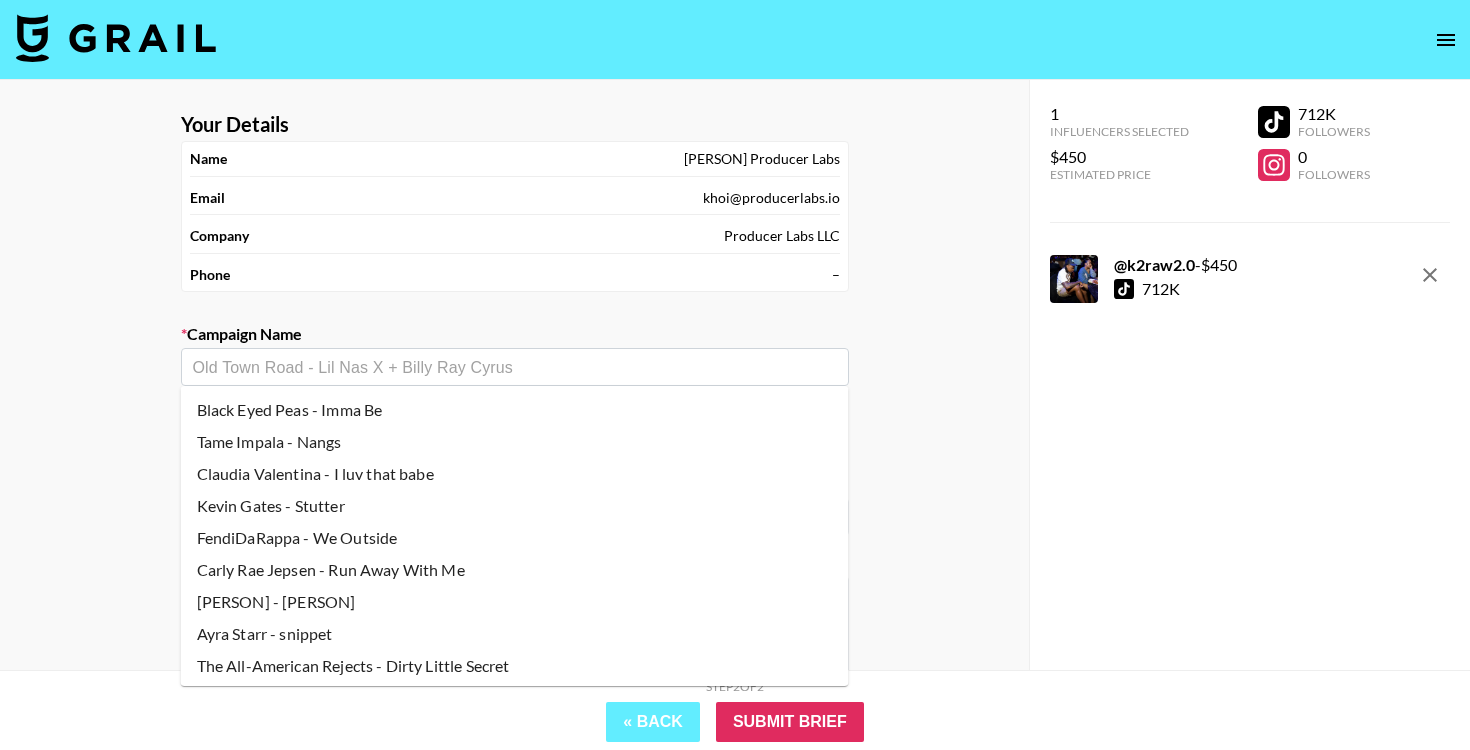 click at bounding box center [515, 367] 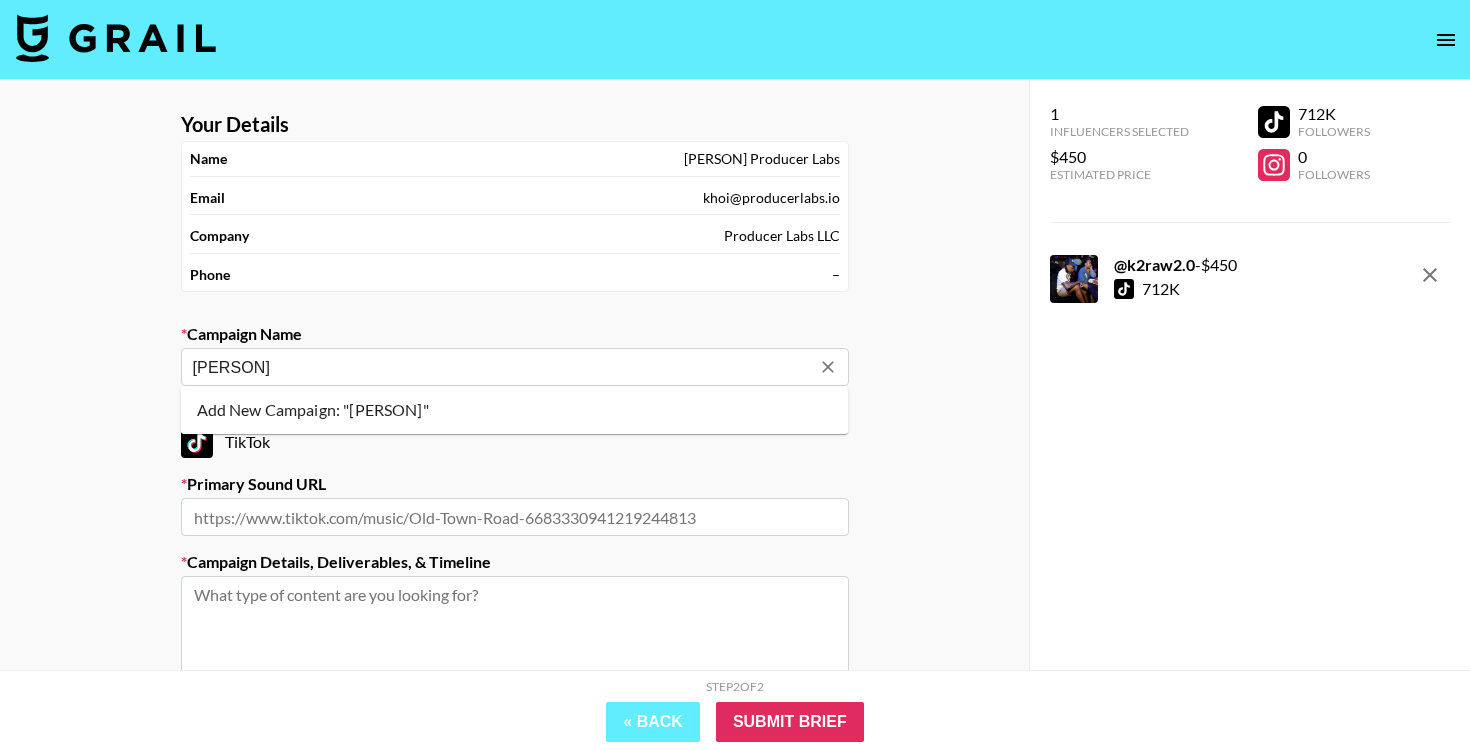 type on "[PERSON]" 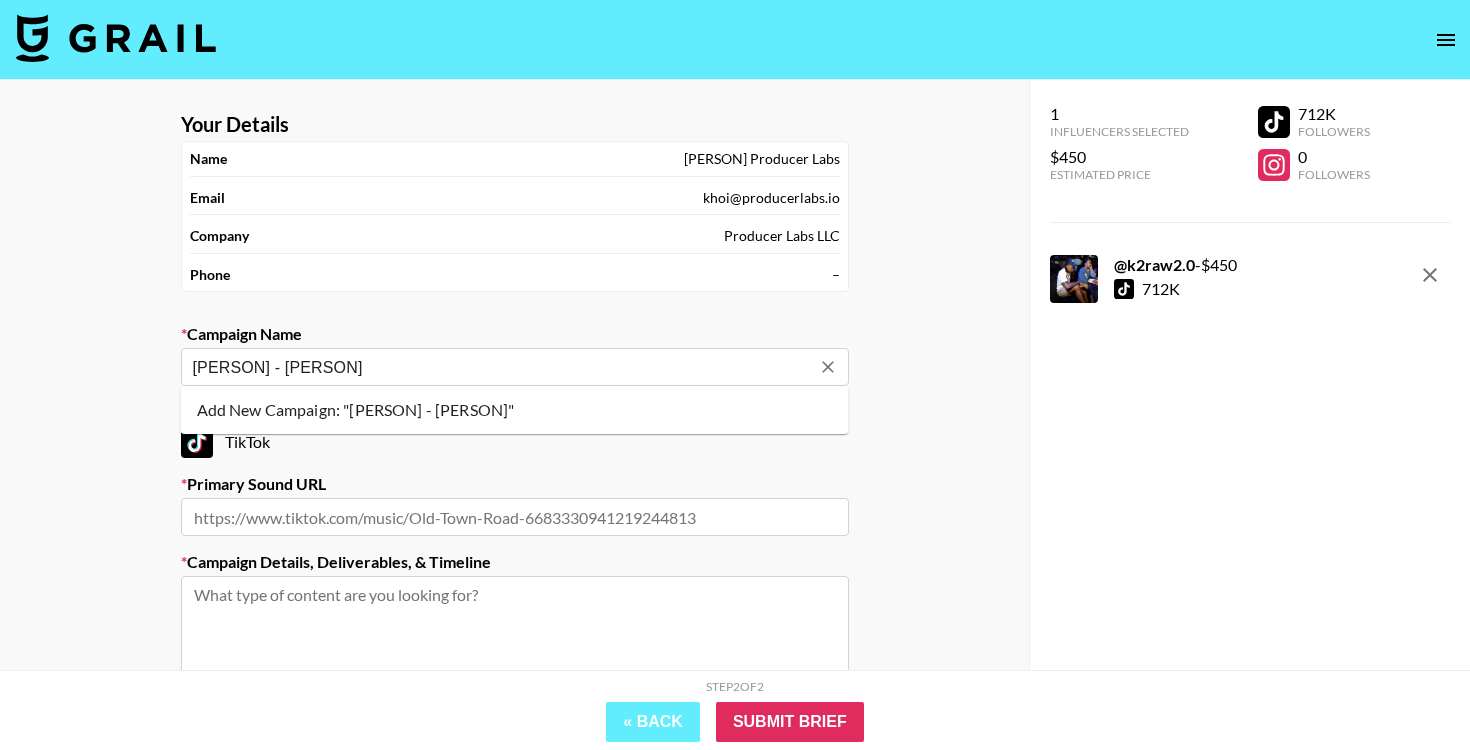 type on "[PERSON] - [PERSON]" 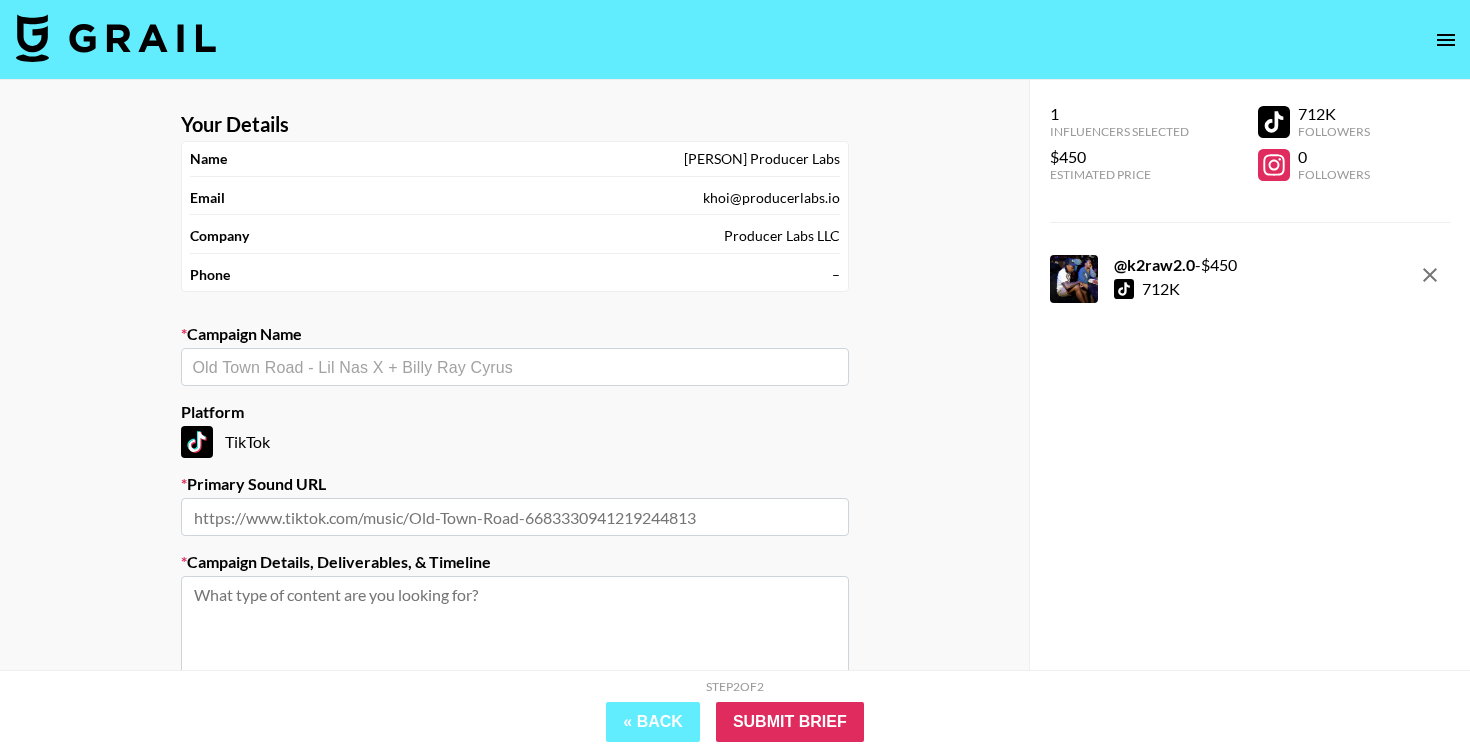 click at bounding box center (515, 517) 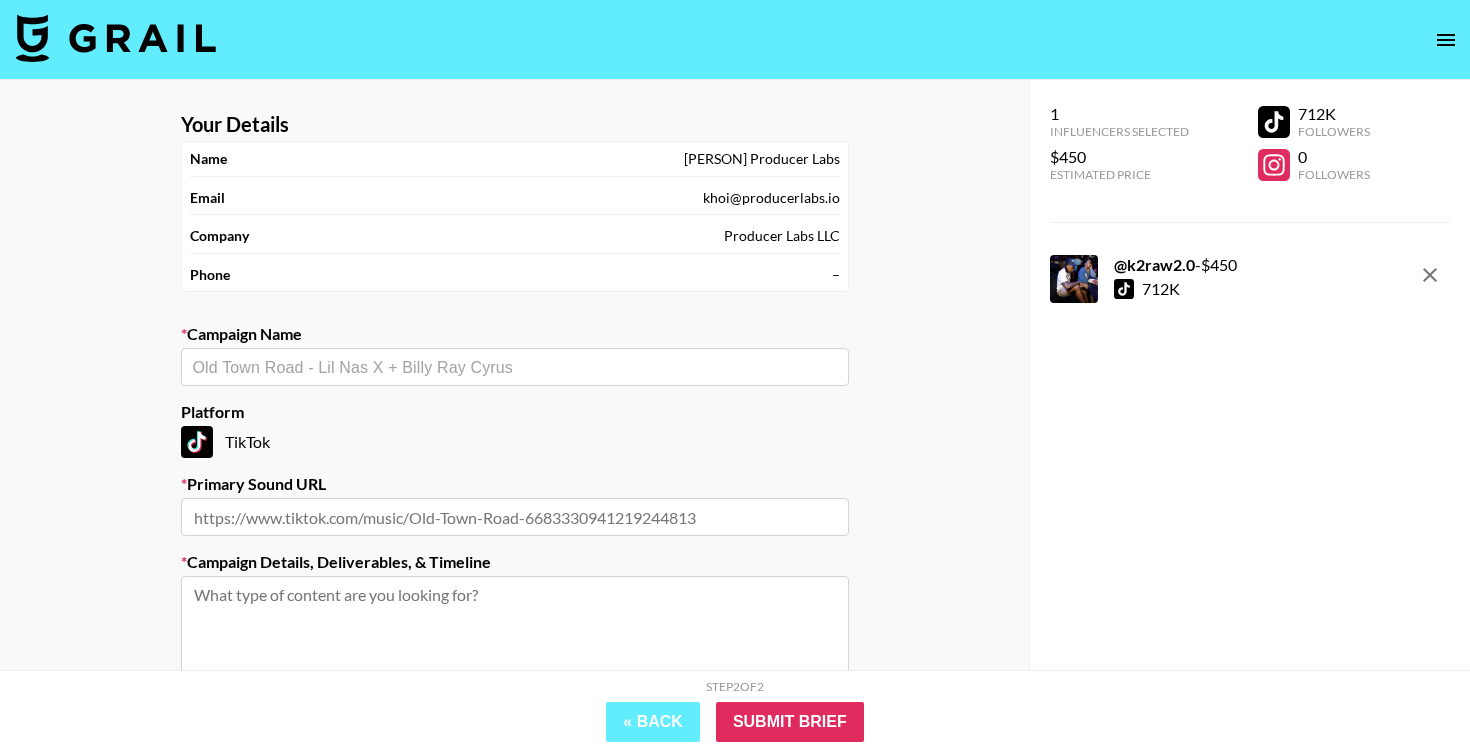paste on "https://www.tiktok.com/music/original-sound-7527543672411605790" 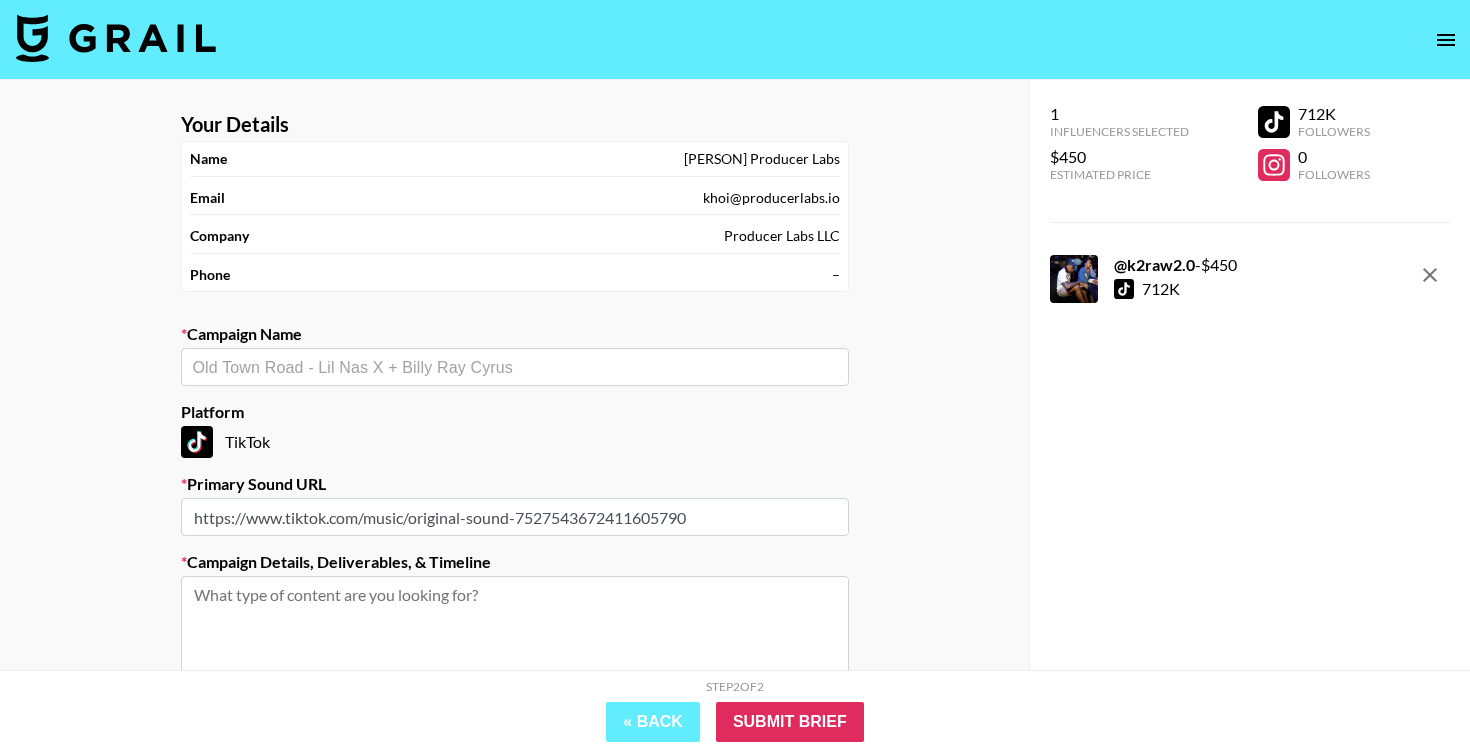 type on "https://www.tiktok.com/music/original-sound-7527543672411605790" 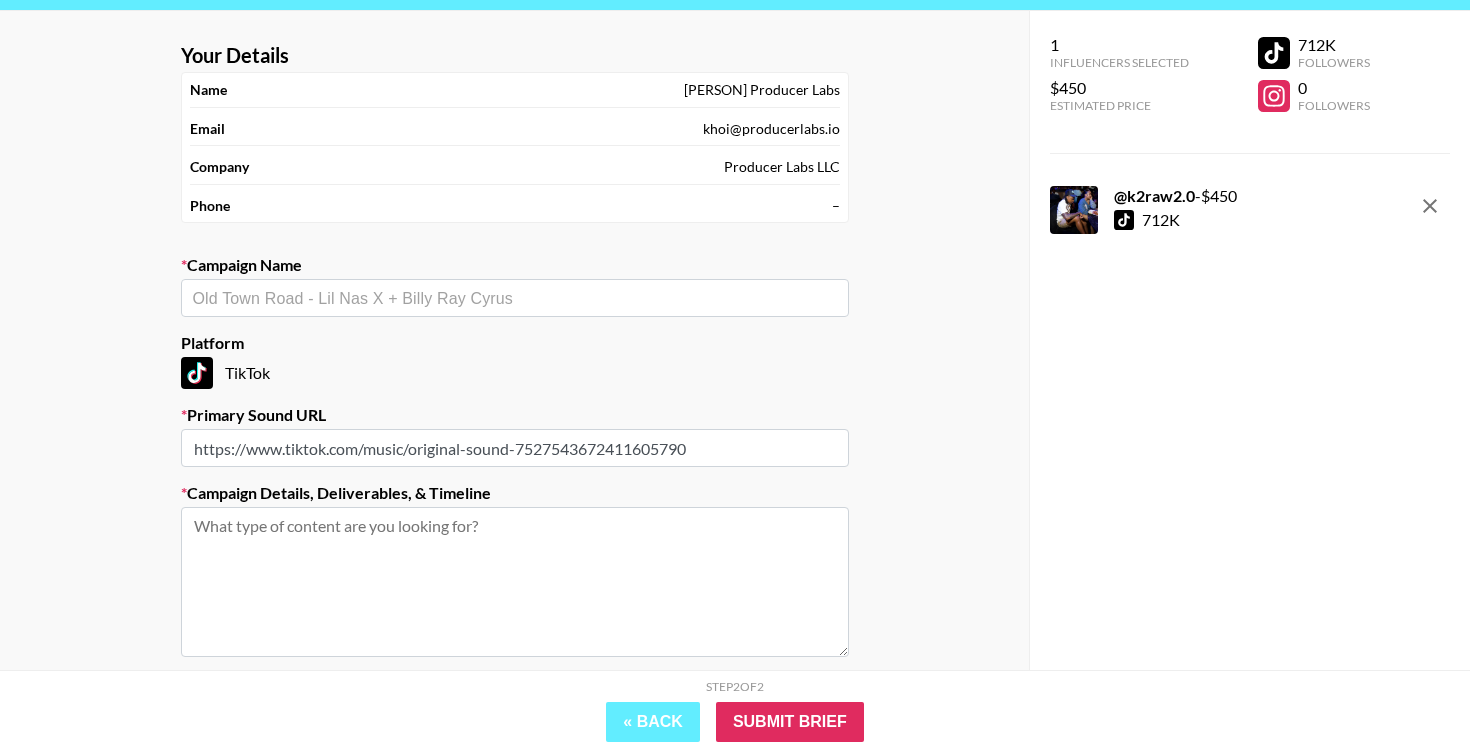 scroll, scrollTop: 70, scrollLeft: 0, axis: vertical 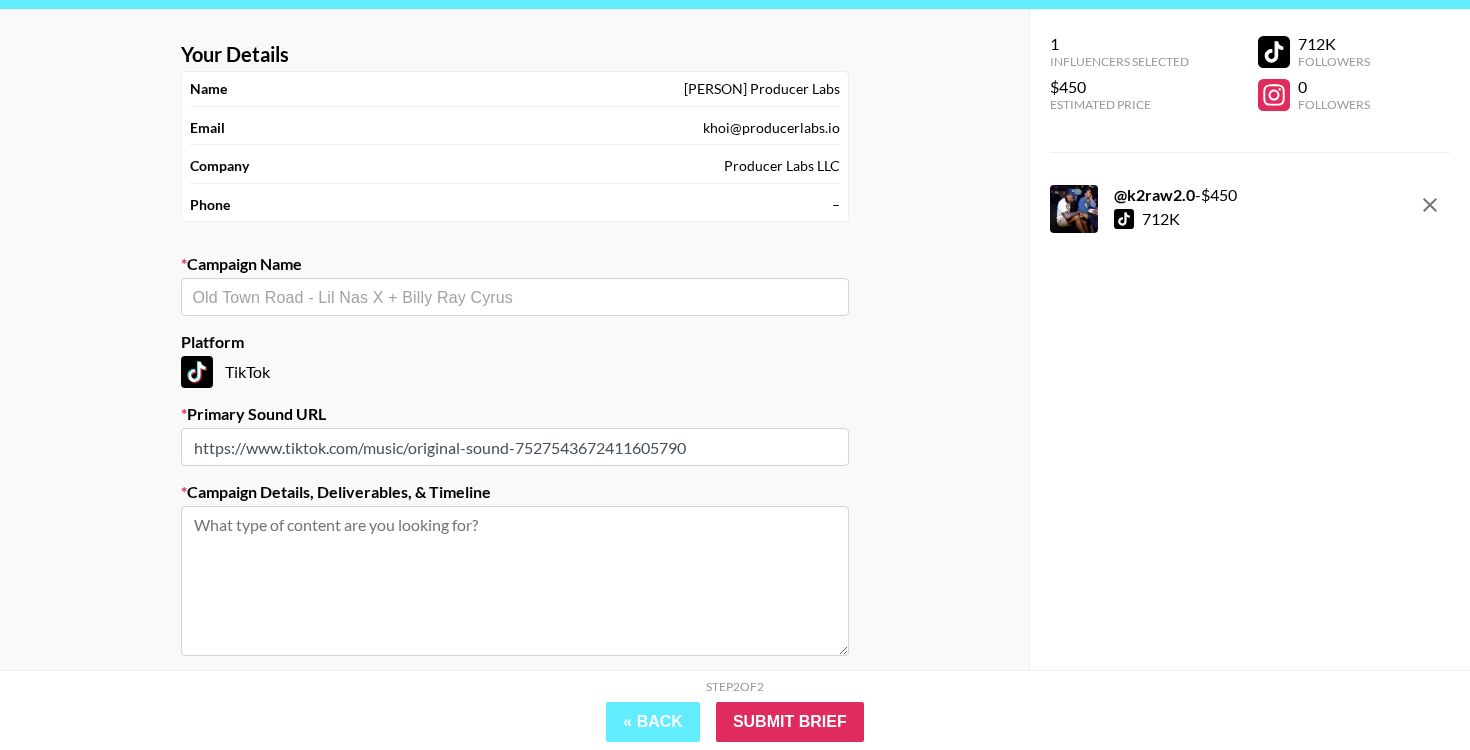 type on "F" 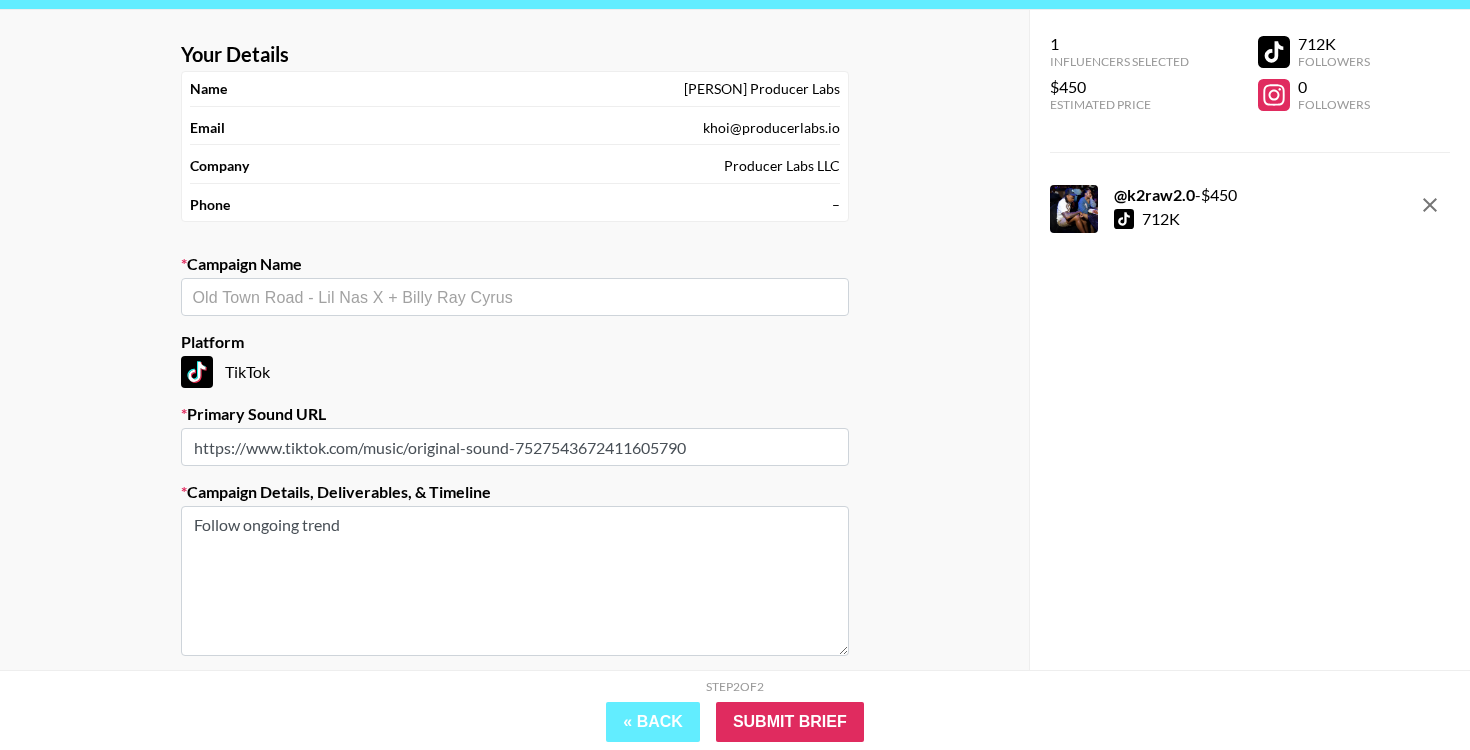 paste on "Creative: Text on Screen “Doing Too Much” POV
https://www.tiktok.com/@jaylenjbarron/video/7531588158253796639" 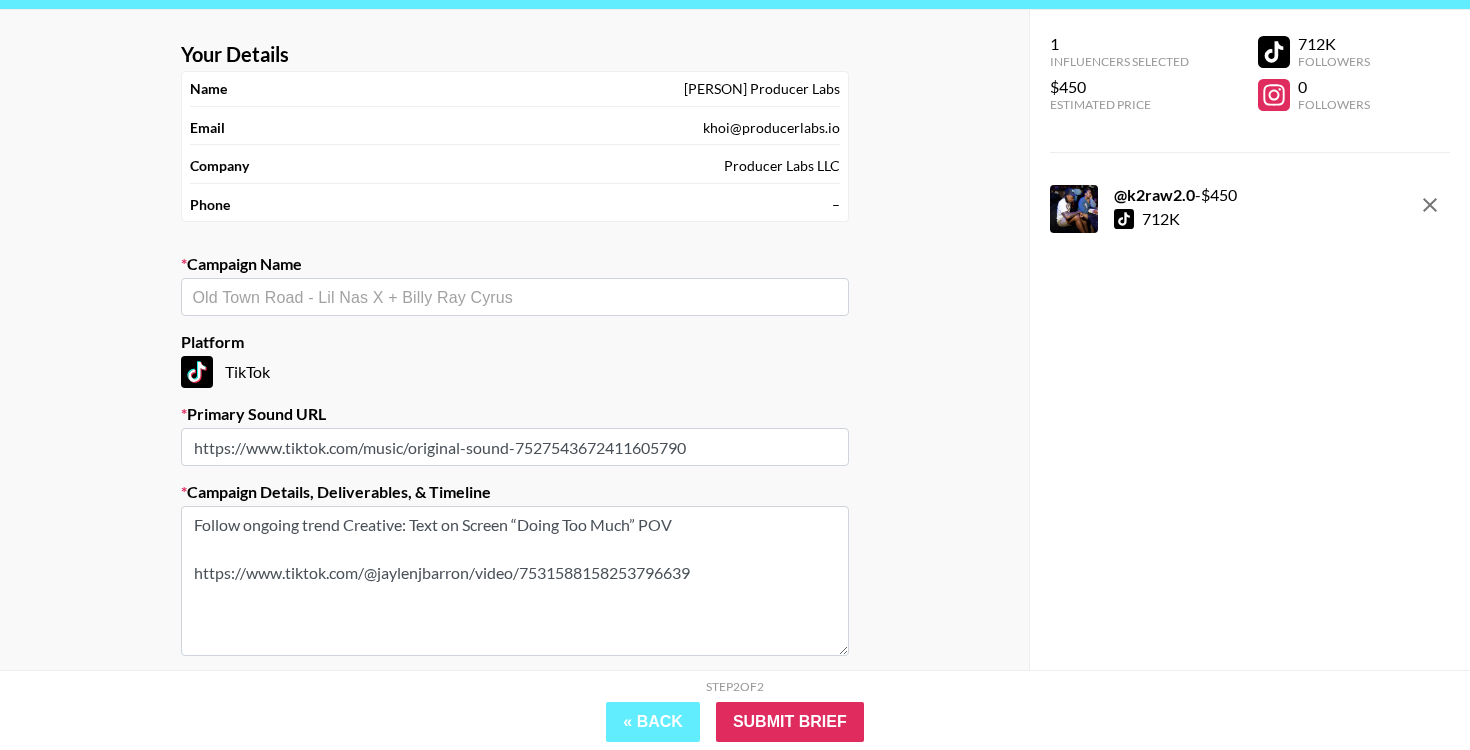 drag, startPoint x: 414, startPoint y: 521, endPoint x: 350, endPoint y: 517, distance: 64.12488 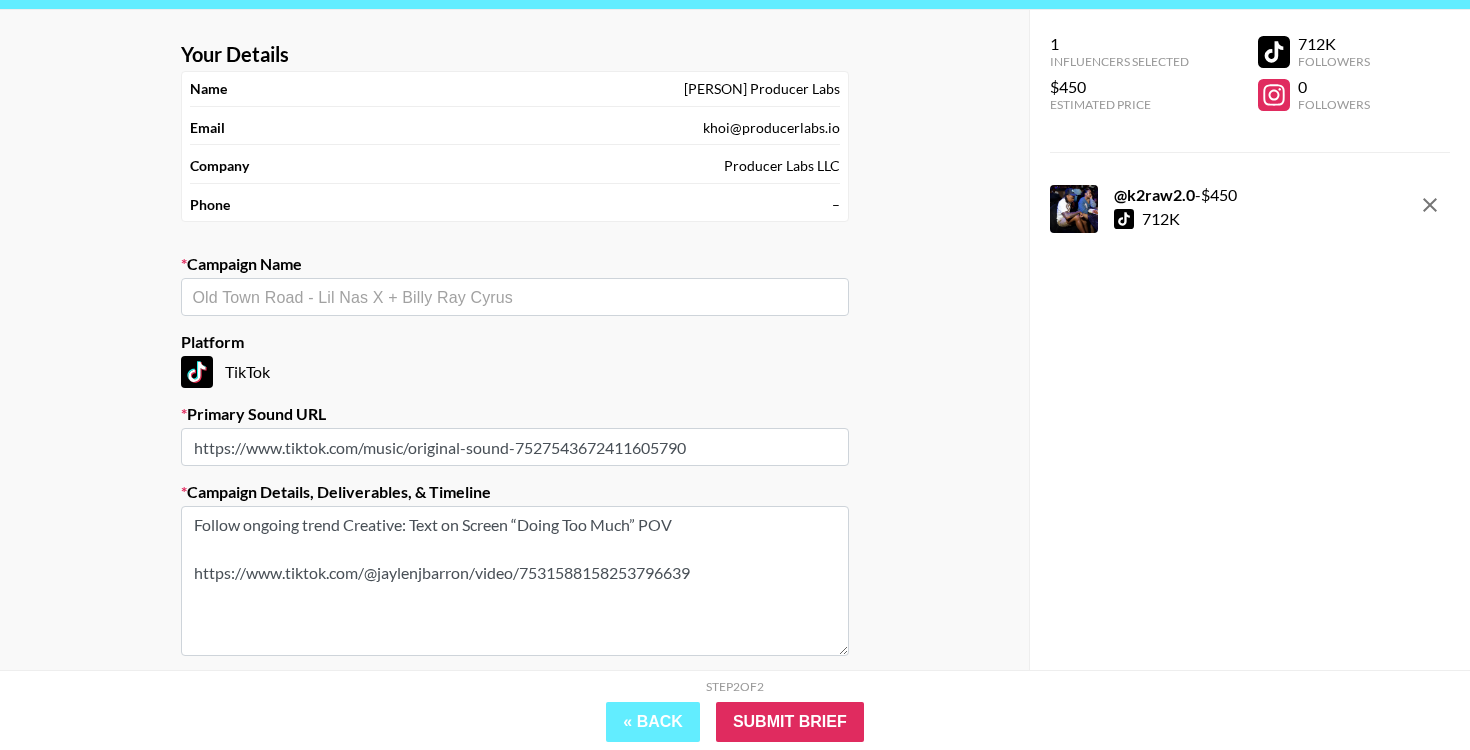 click on "Follow ongoing trend Creative: Text on Screen “Doing Too Much” POV
https://www.tiktok.com/@jaylenjbarron/video/7531588158253796639" at bounding box center [515, 581] 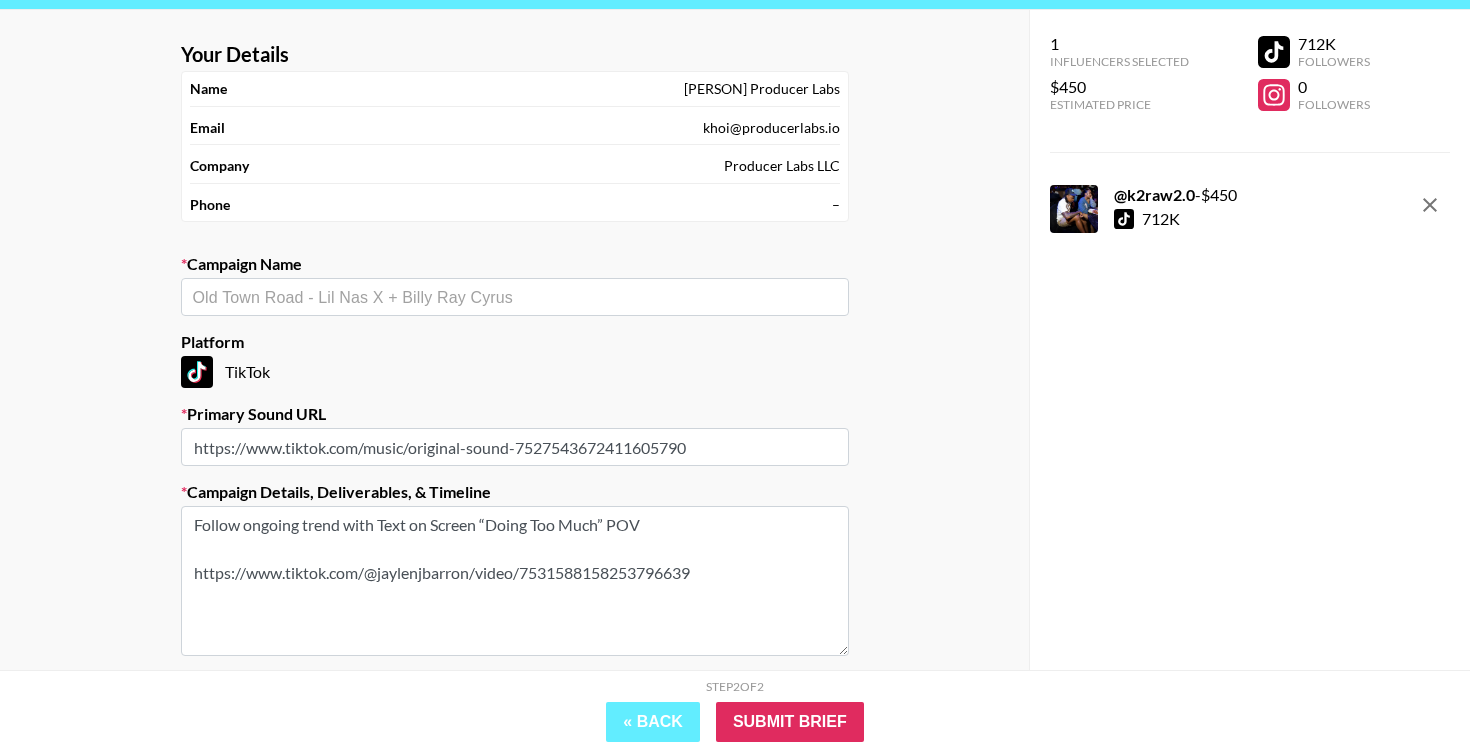 click on "Follow ongoing trend with Text on Screen “Doing Too Much” POV
https://www.tiktok.com/@jaylenjbarron/video/7531588158253796639" at bounding box center (515, 581) 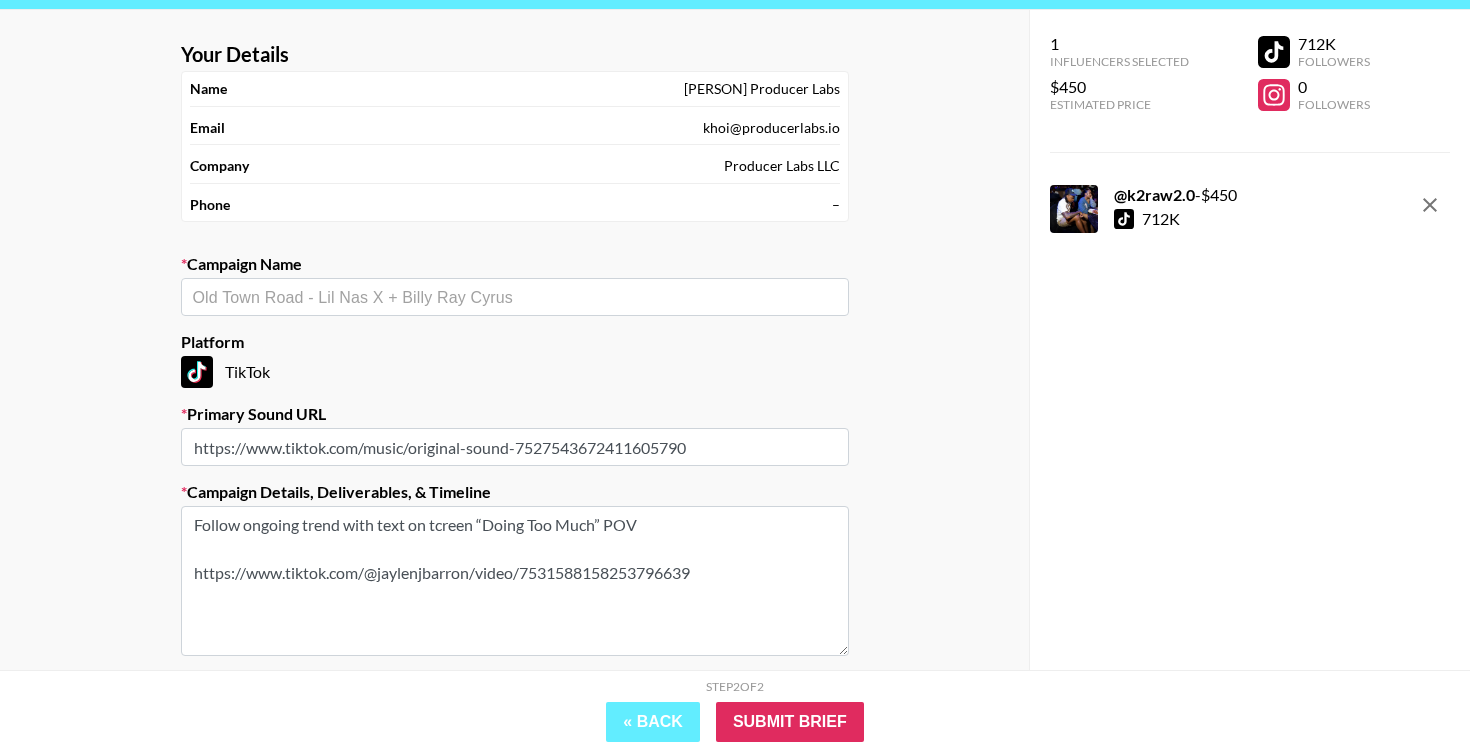 click on "Follow ongoing trend with text on tcreen “Doing Too Much” POV
https://www.tiktok.com/@jaylenjbarron/video/7531588158253796639" at bounding box center (515, 581) 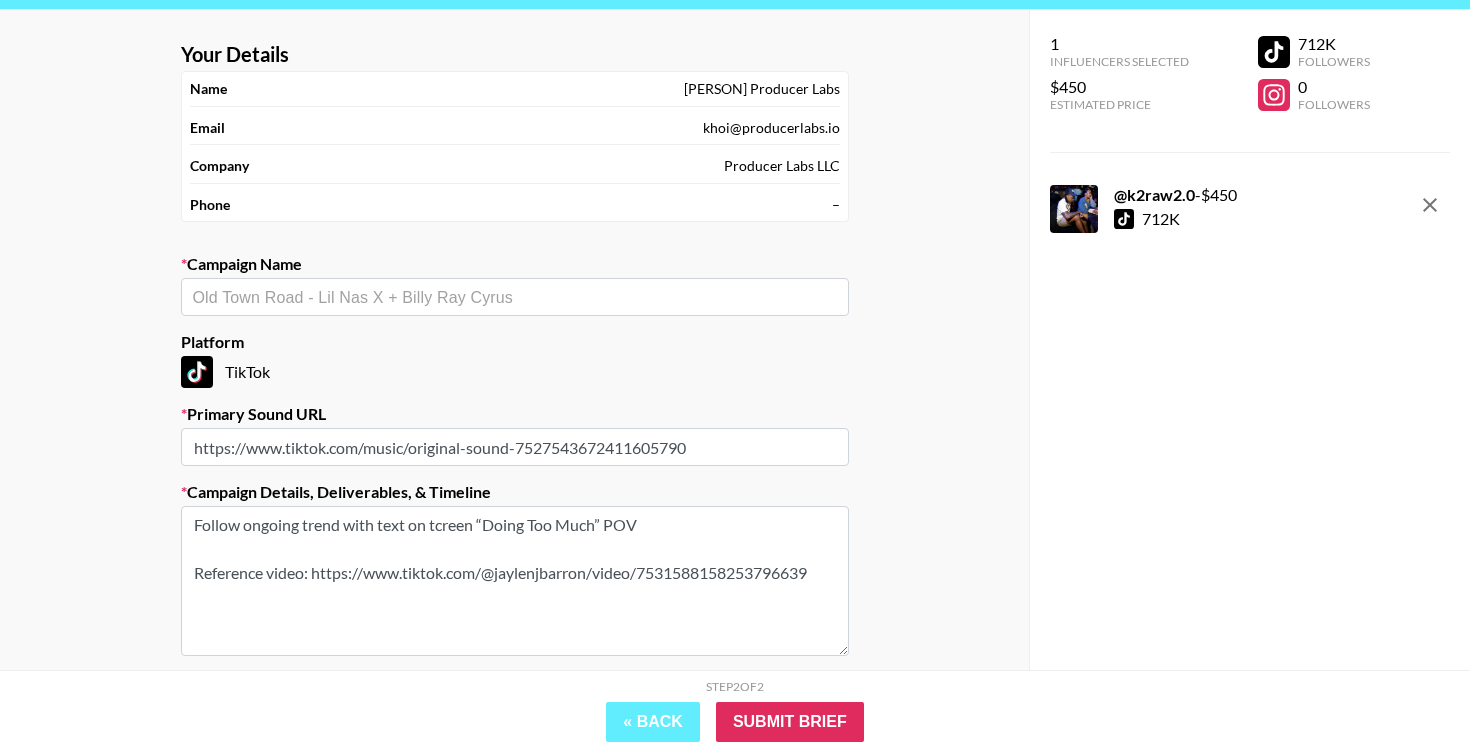 click on "Follow ongoing trend with text on tcreen “Doing Too Much” POV
Reference video: https://www.tiktok.com/@jaylenjbarron/video/7531588158253796639" at bounding box center (515, 581) 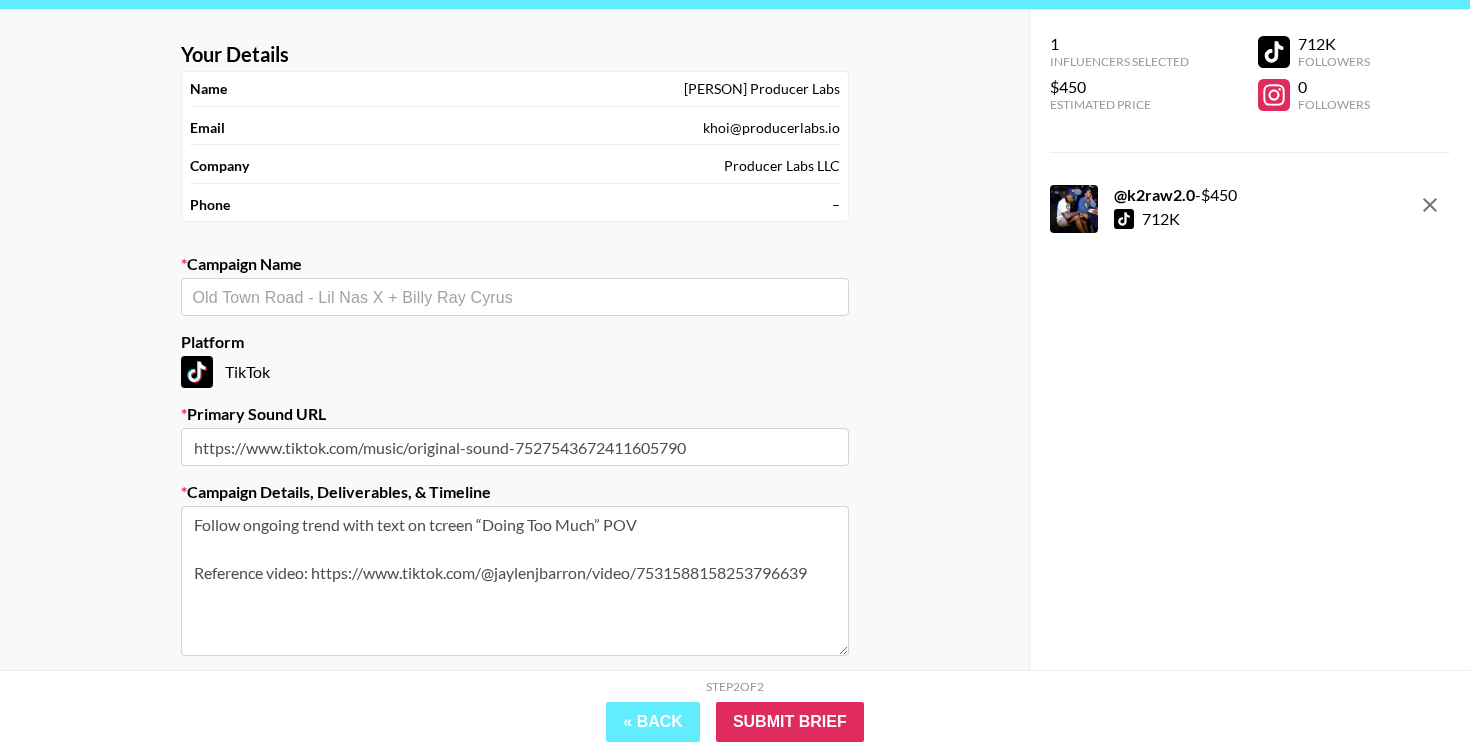 paste on "Creative: Text on Screen “Doing Too Much” POV" 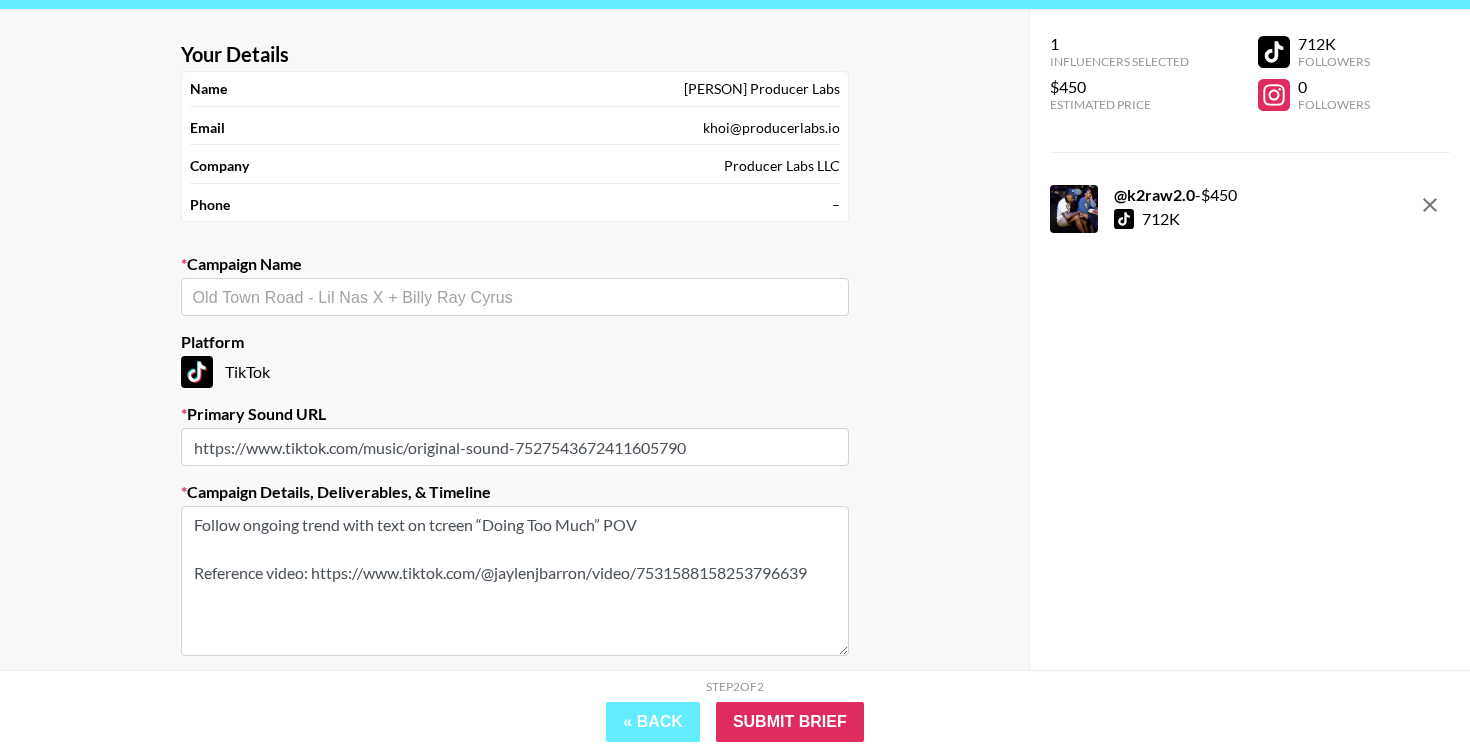 click on "Follow ongoing trend with text on tcreen “Doing Too Much” POV
Reference video: https://www.tiktok.com/@jaylenjbarron/video/7531588158253796639" at bounding box center (515, 581) 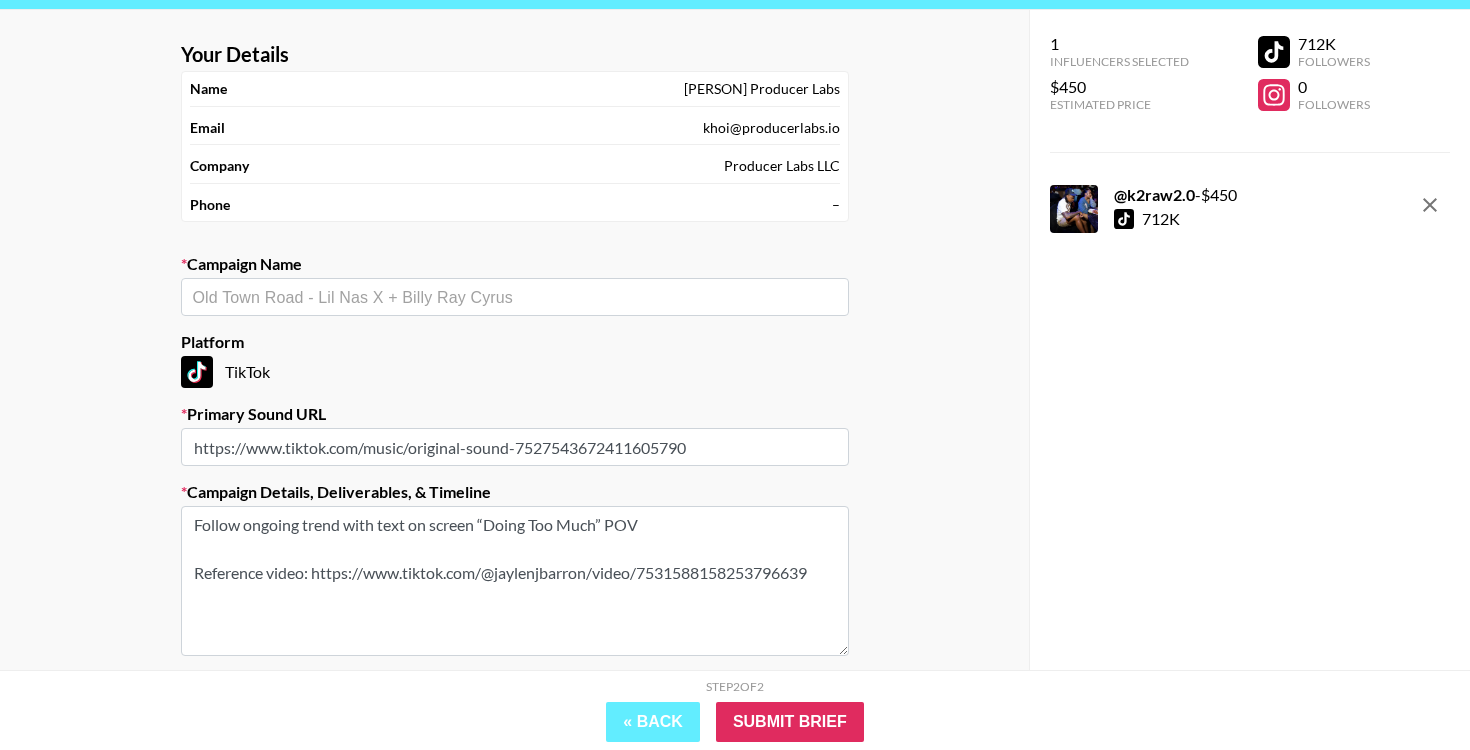 type on "Follow ongoing trend with text on screen “Doing Too Much” POV
Reference video: https://www.tiktok.com/@jaylenjbarron/video/7531588158253796639" 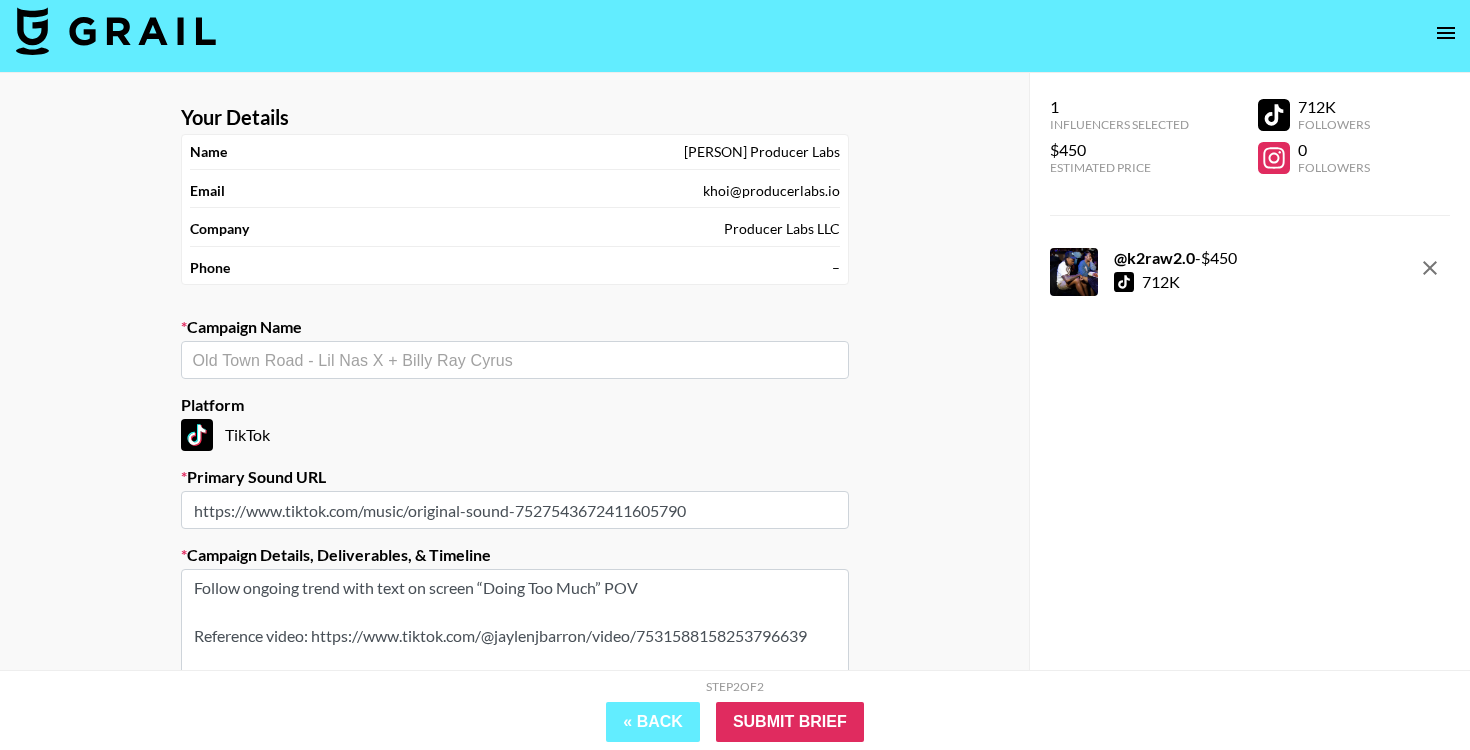 scroll, scrollTop: 0, scrollLeft: 0, axis: both 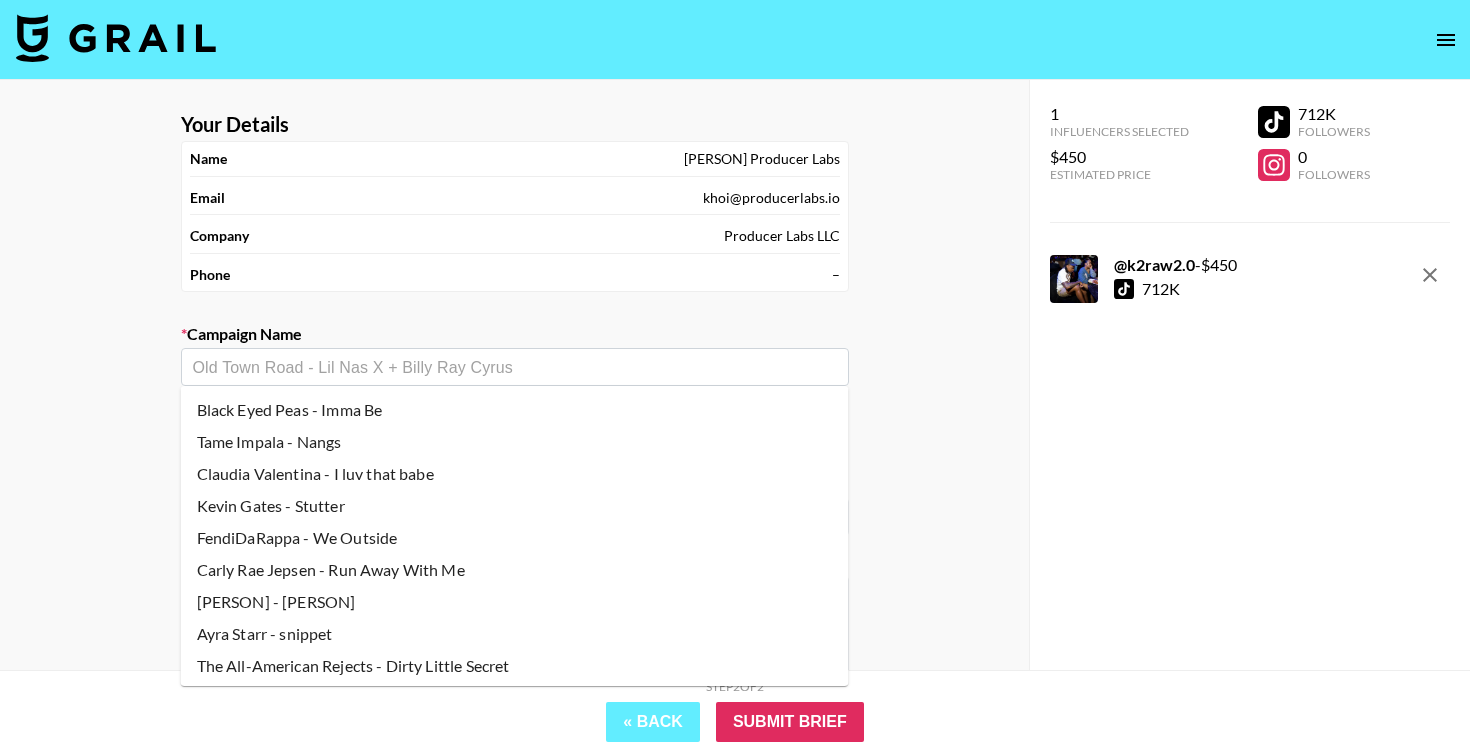 click at bounding box center (515, 367) 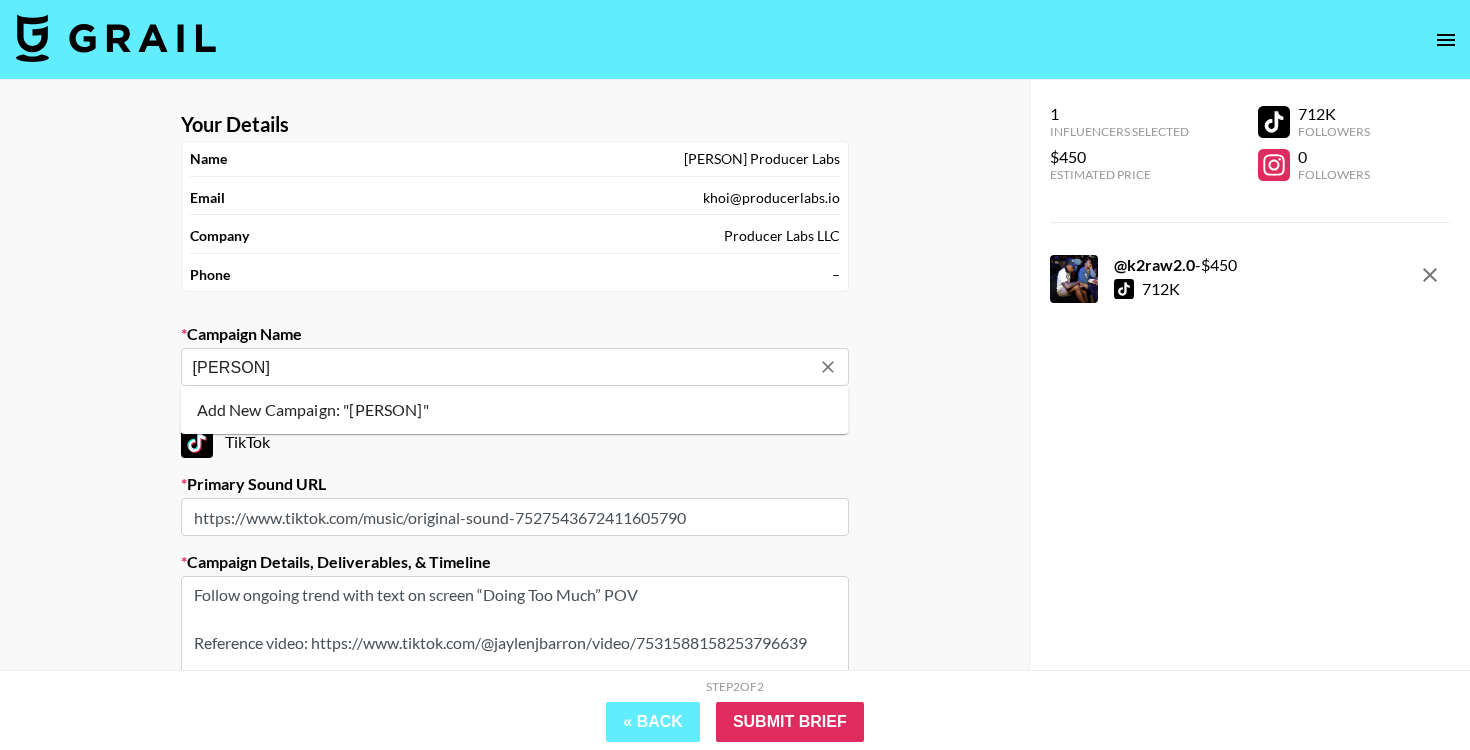 type on "S" 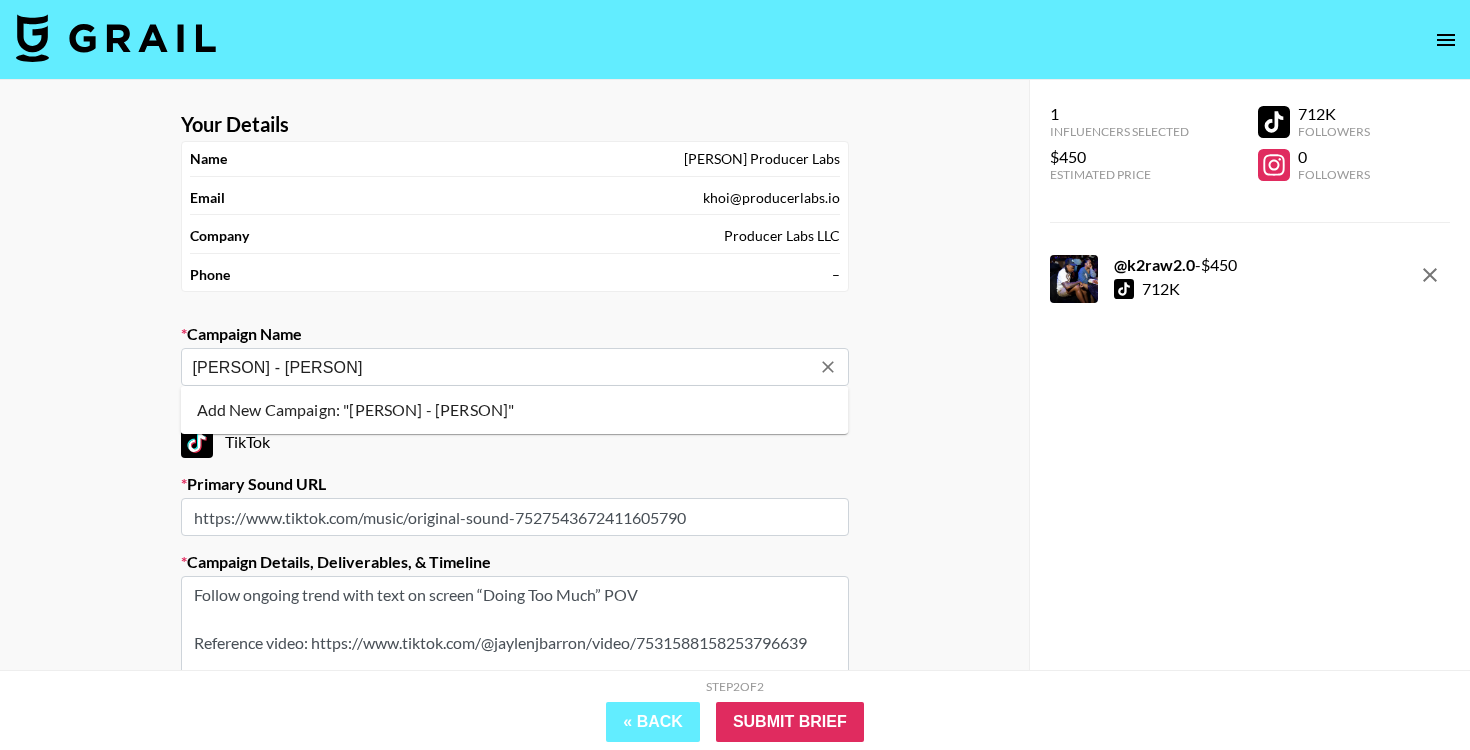 click on "Add New Campaign: "[PERSON] - [PERSON]"" at bounding box center (515, 410) 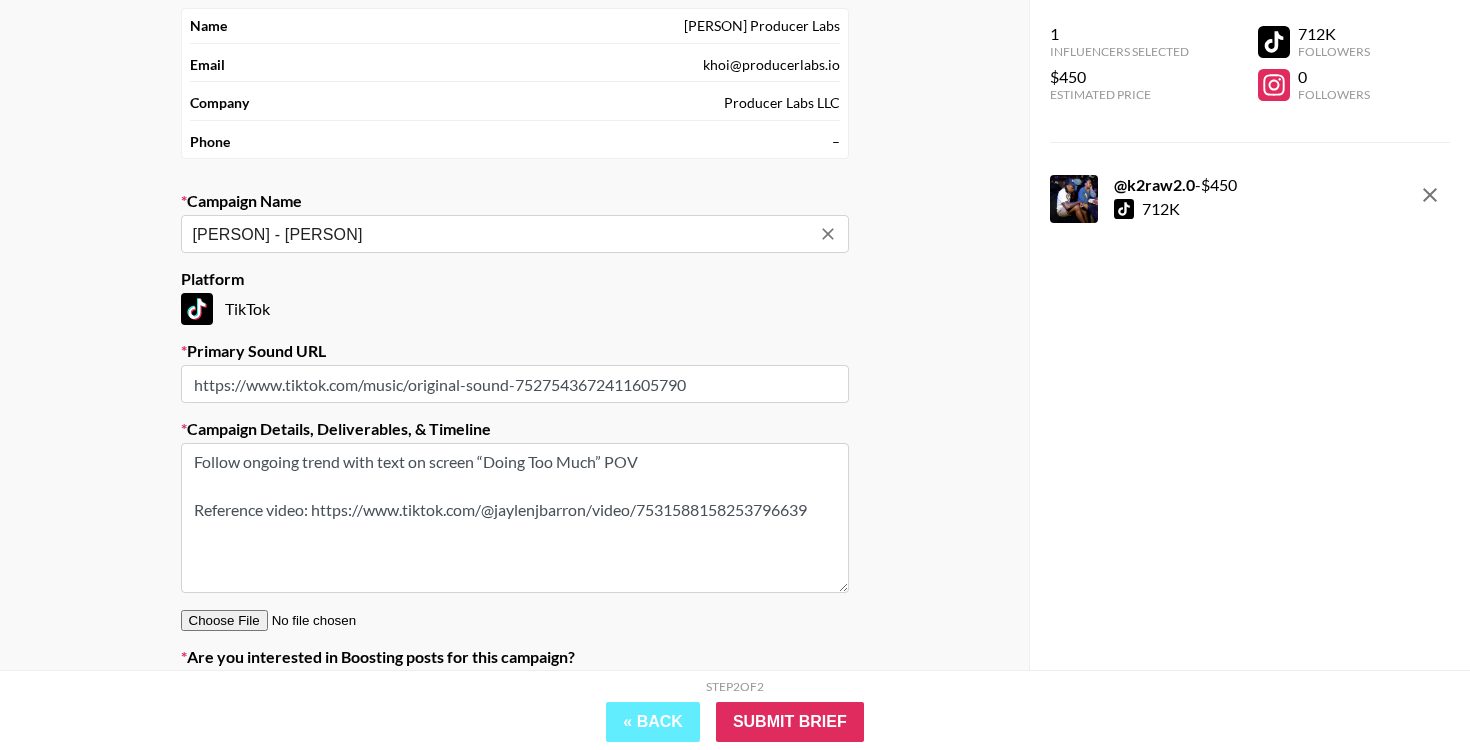 scroll, scrollTop: 136, scrollLeft: 0, axis: vertical 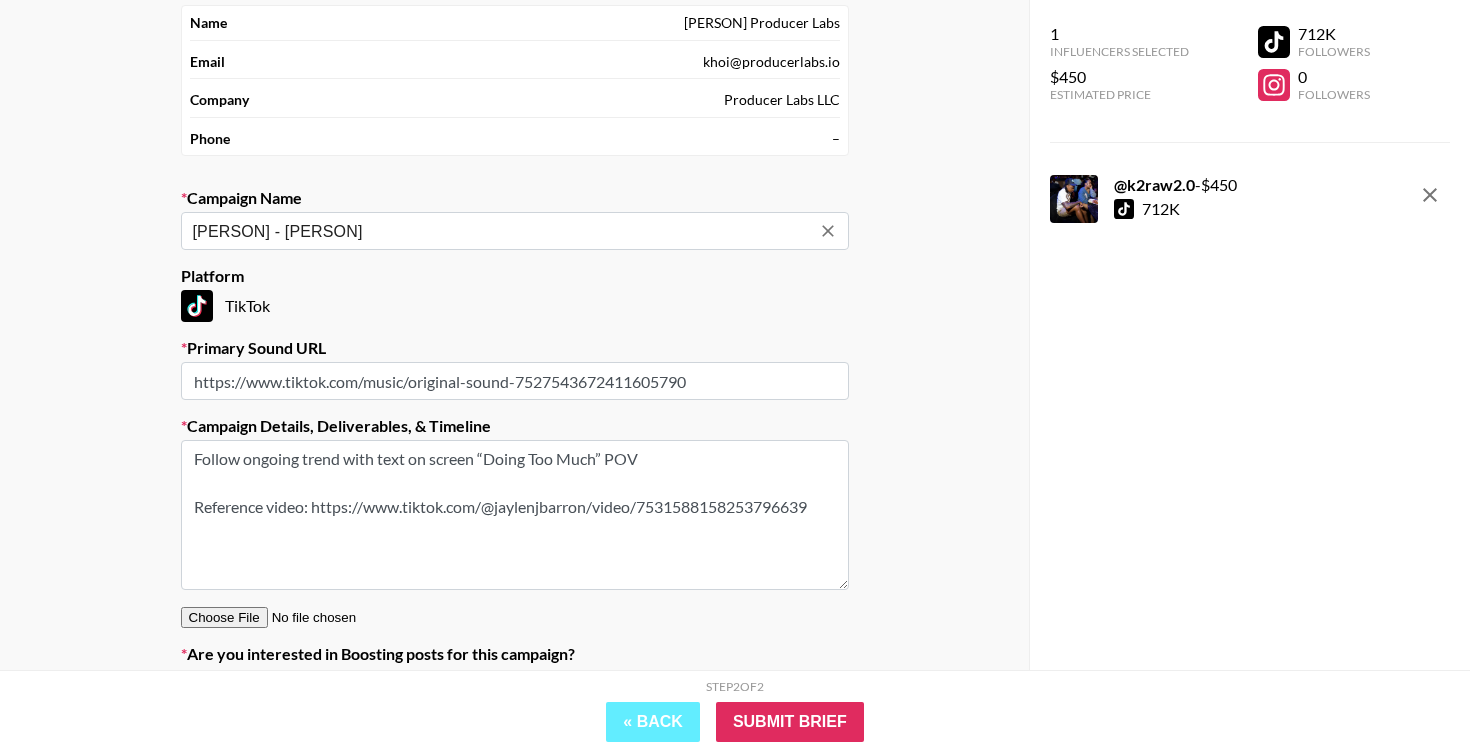 type on "[PERSON] - [PERSON]" 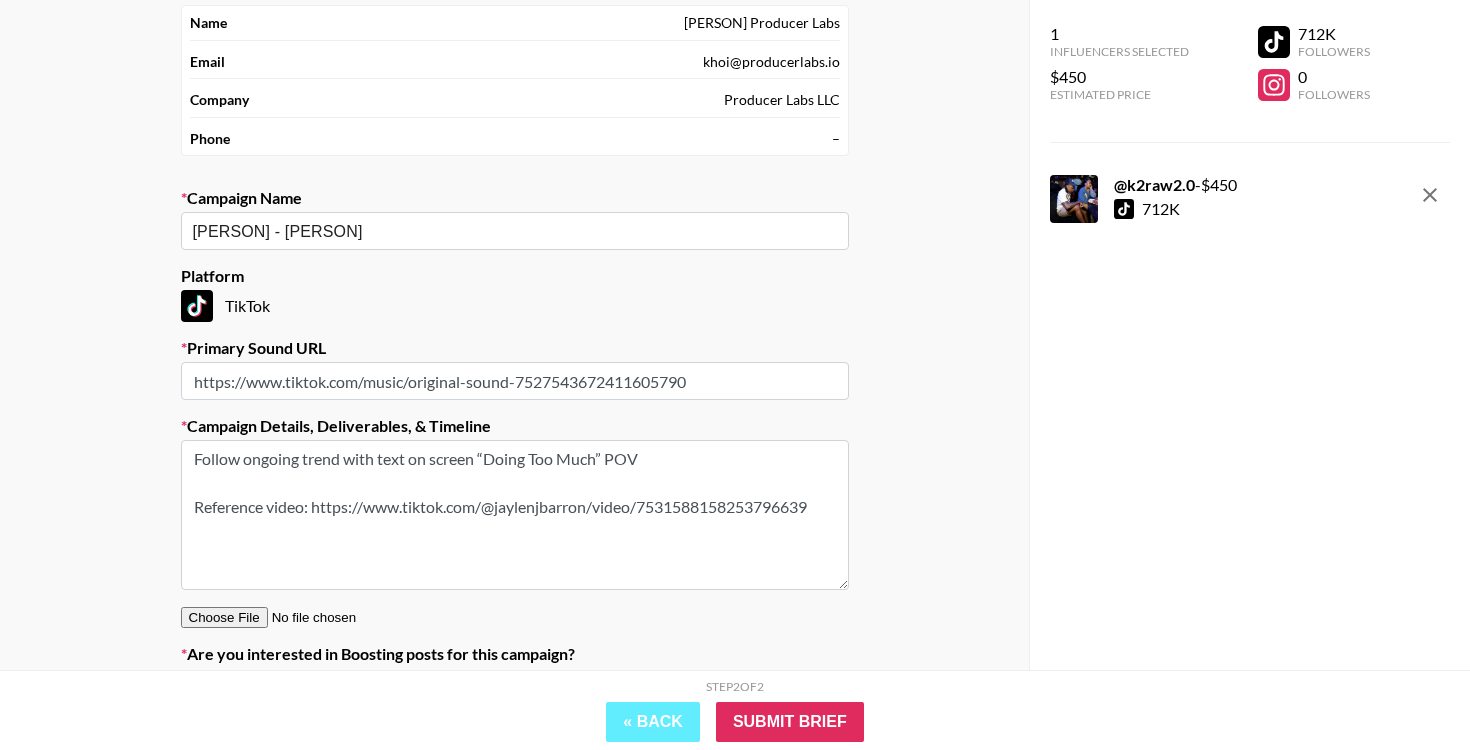 click on "https://www.tiktok.com/music/original-sound-7527543672411605790" at bounding box center (515, 381) 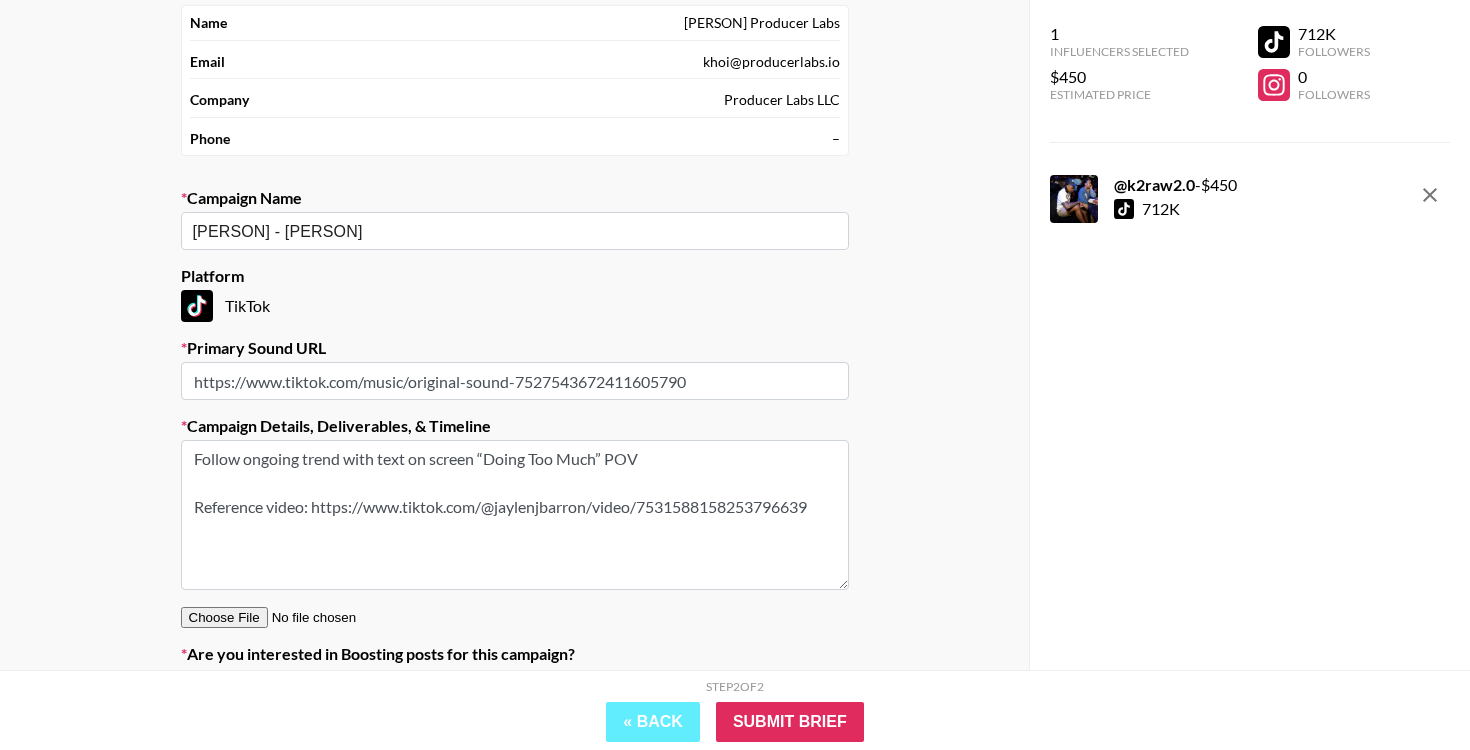 click on "Follow ongoing trend with text on screen “Doing Too Much” POV
Reference video: https://www.tiktok.com/@jaylenjbarron/video/7531588158253796639" at bounding box center [515, 515] 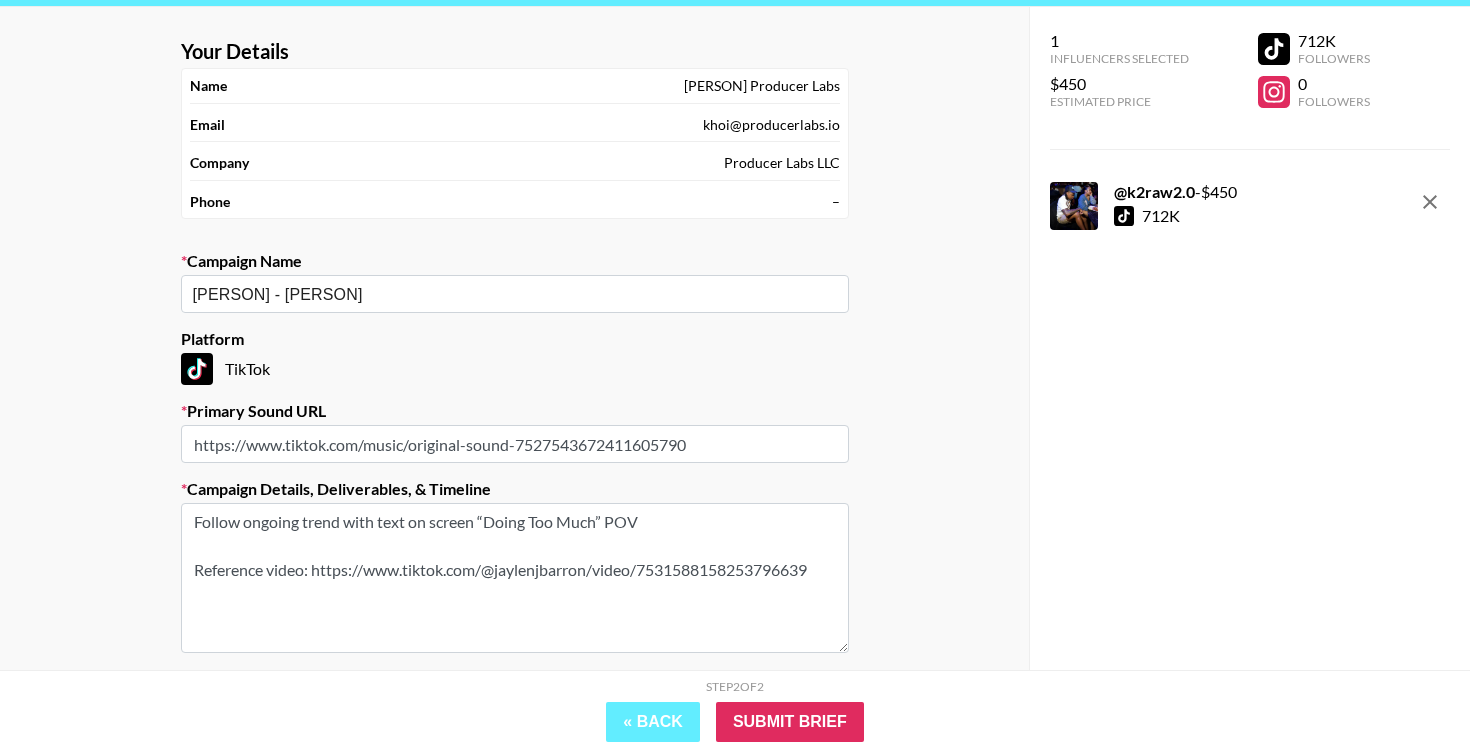 scroll, scrollTop: 0, scrollLeft: 0, axis: both 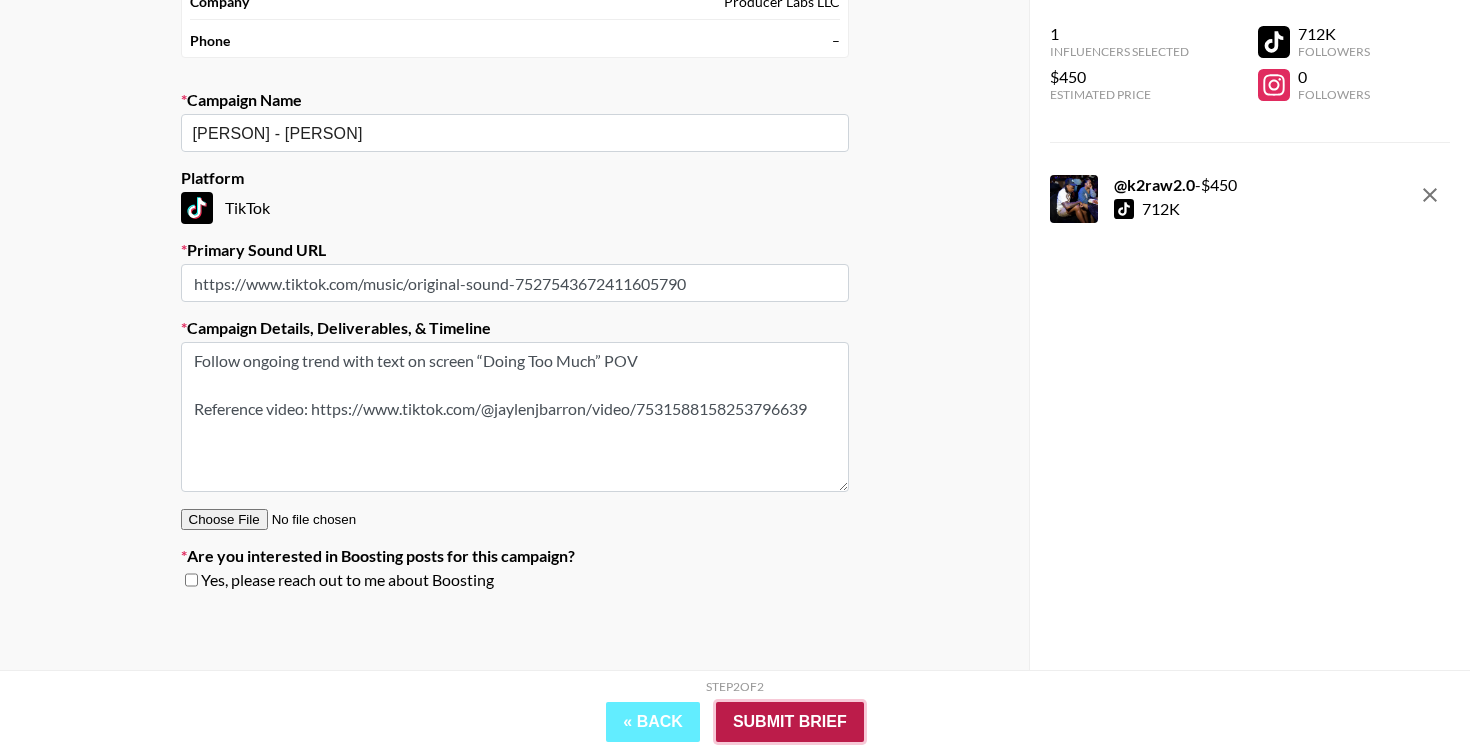 click on "Submit Brief" at bounding box center (790, 722) 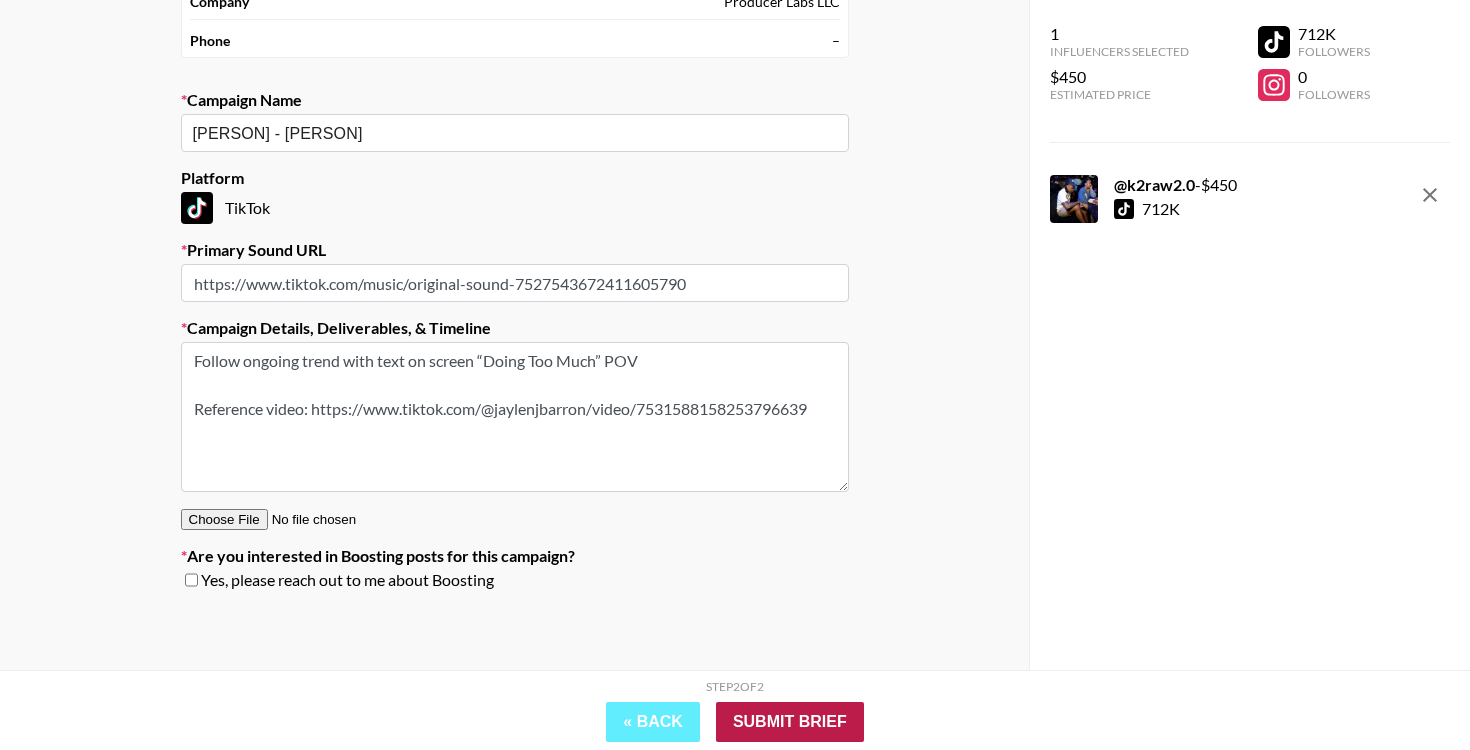 scroll, scrollTop: 80, scrollLeft: 0, axis: vertical 